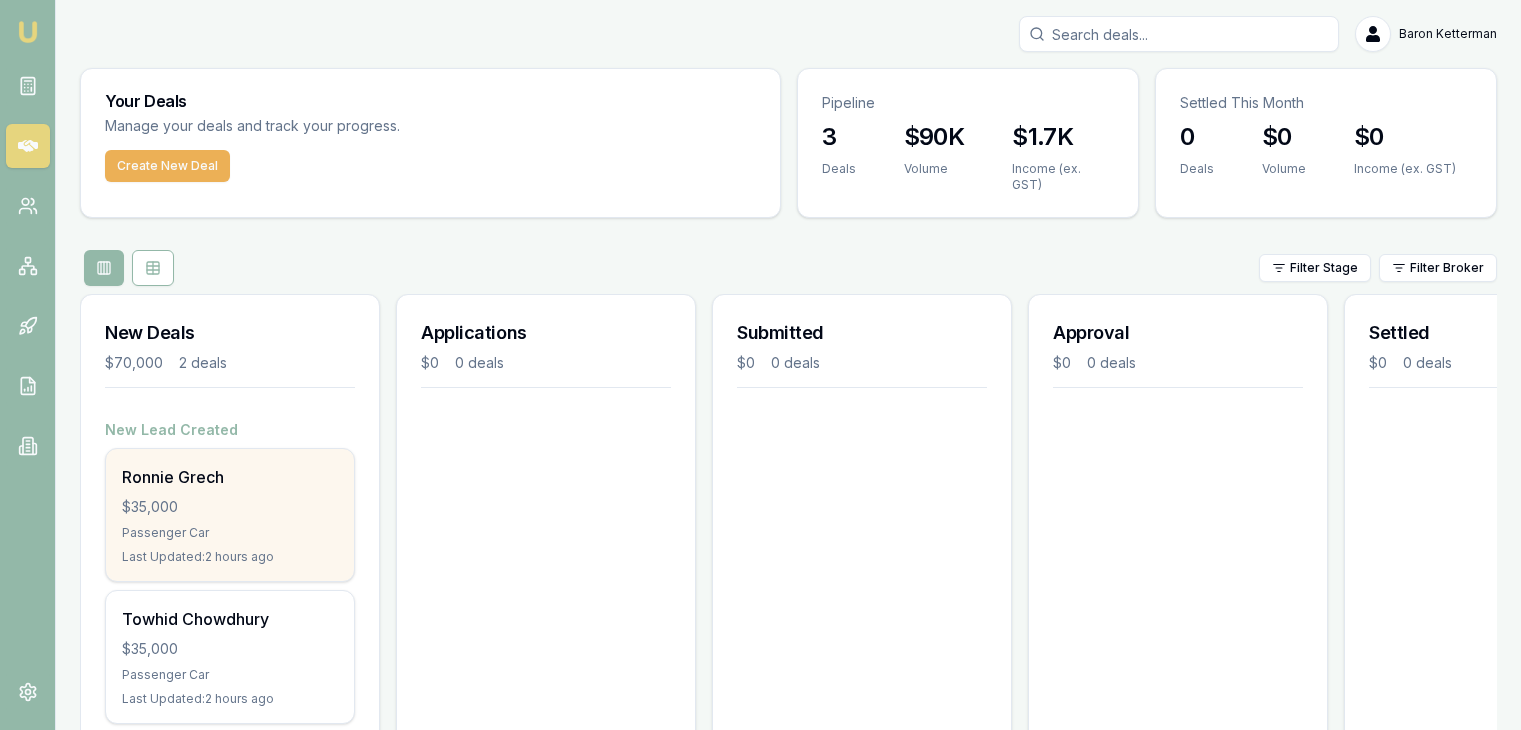 scroll, scrollTop: 0, scrollLeft: 0, axis: both 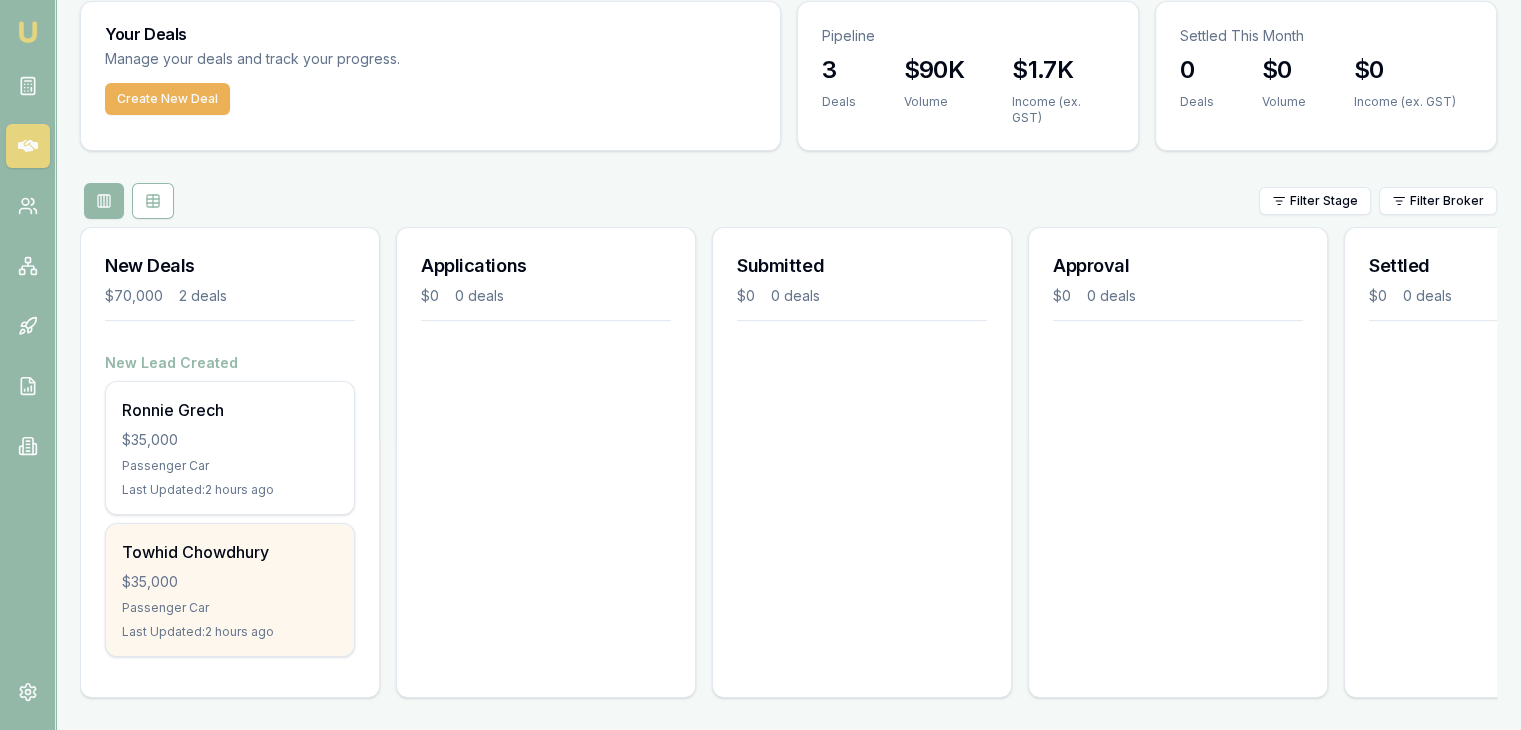 click on "Towhid Chowdhury" at bounding box center (230, 552) 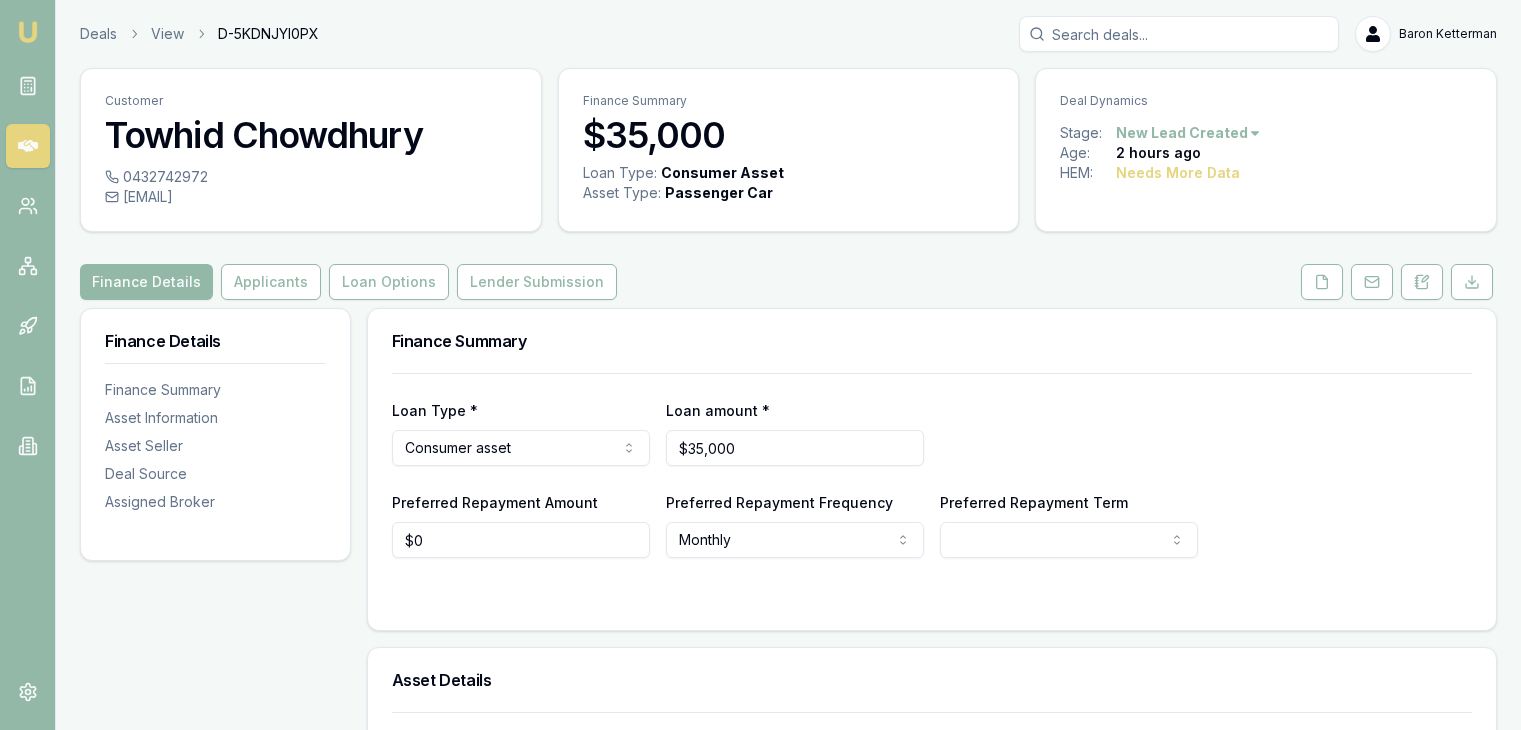 scroll, scrollTop: 0, scrollLeft: 0, axis: both 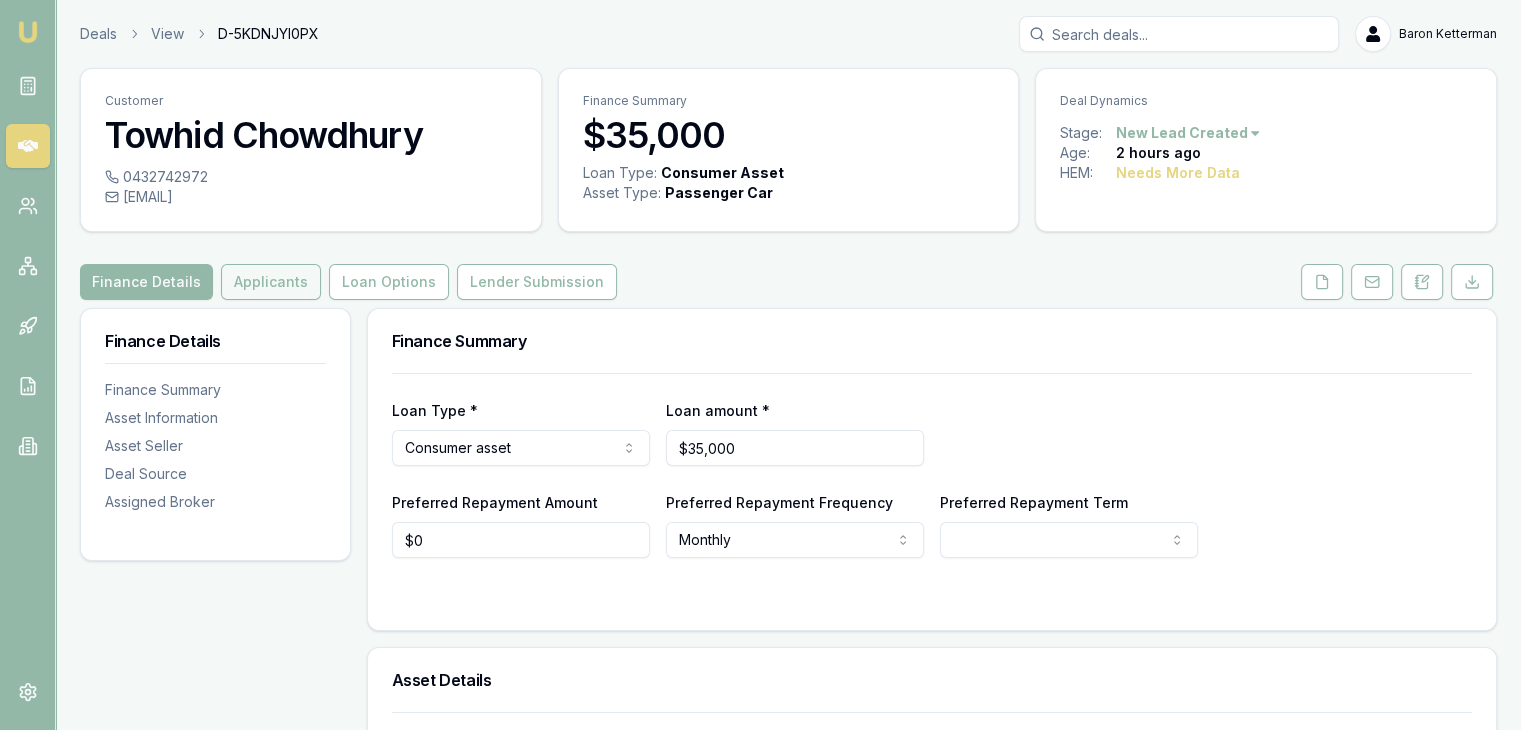 click on "Applicants" at bounding box center (271, 282) 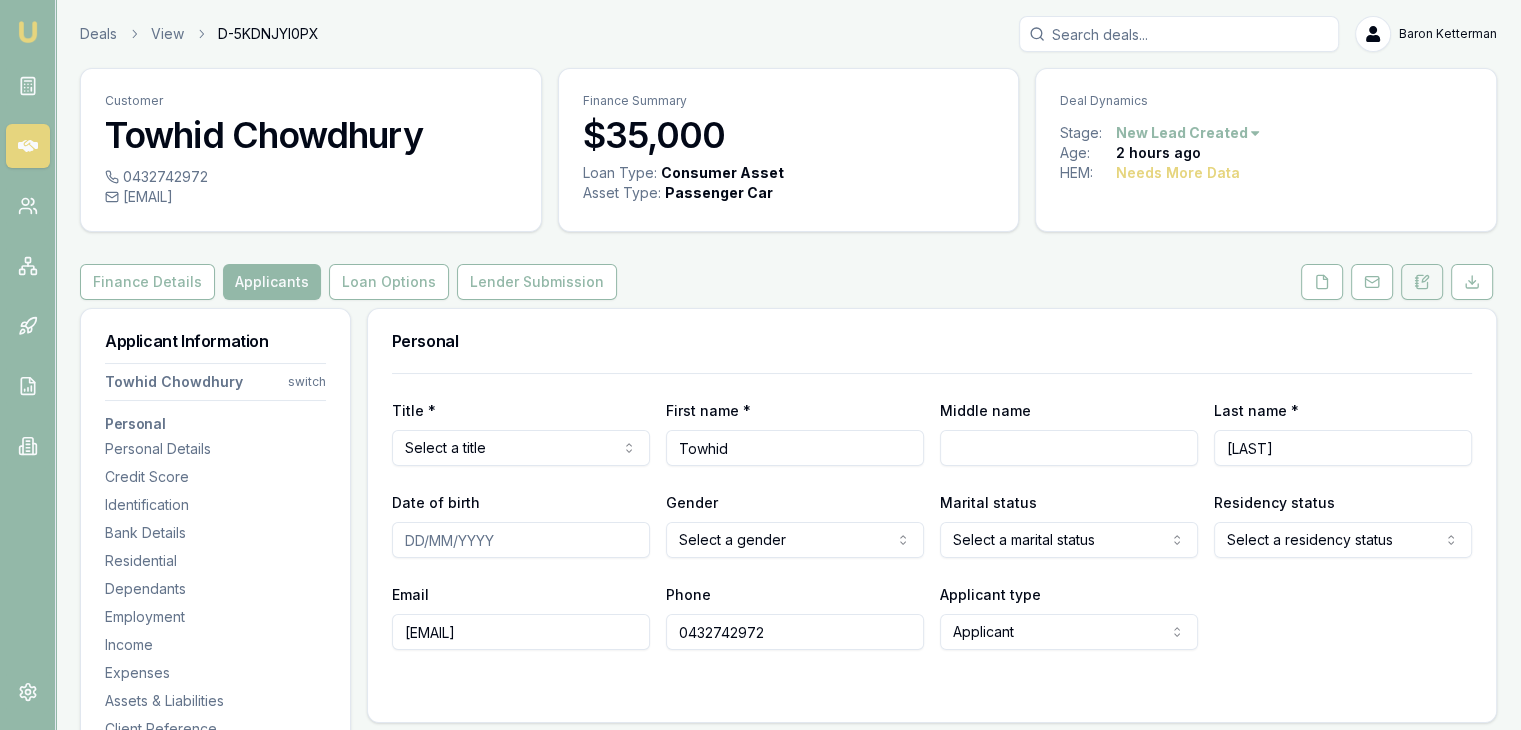 click 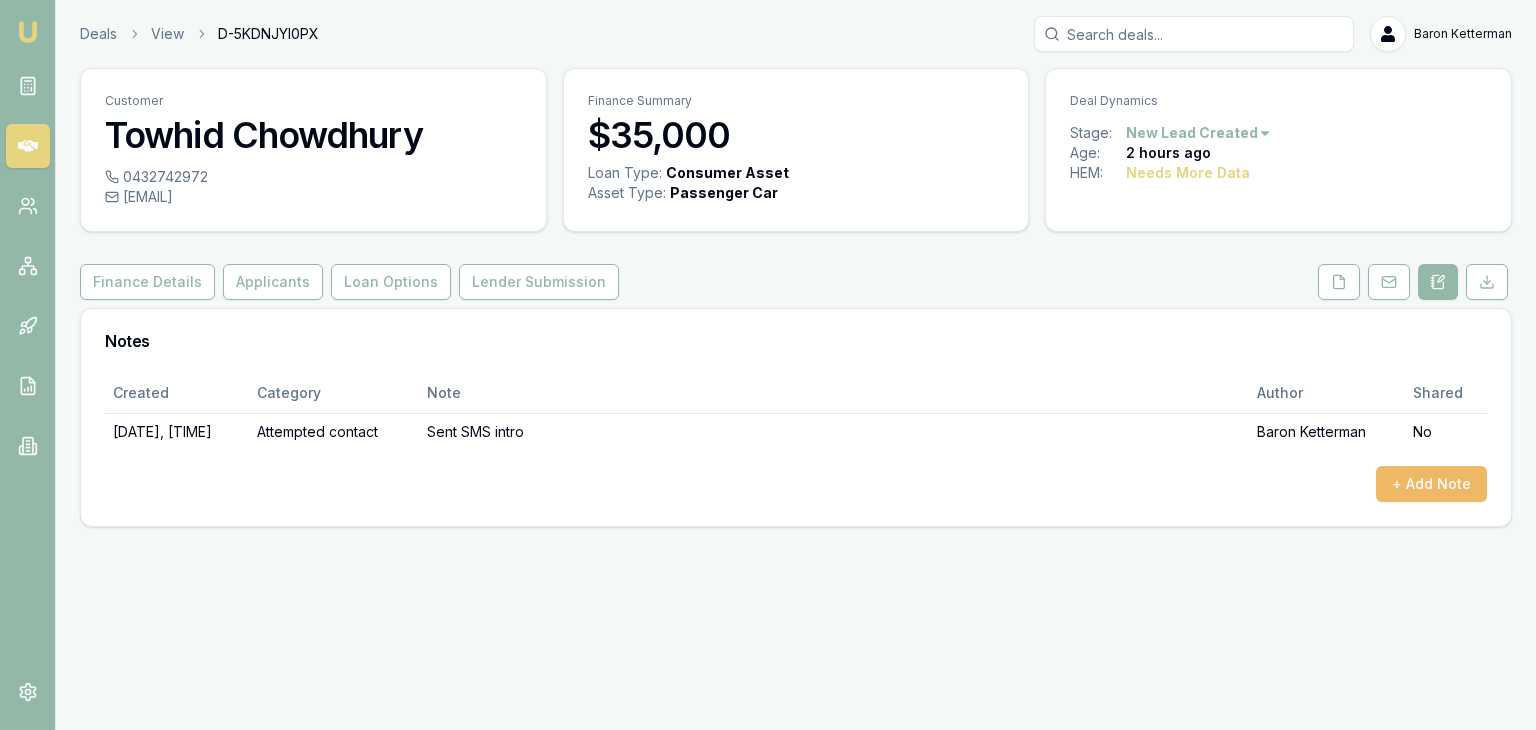 click on "+ Add Note" at bounding box center [1431, 484] 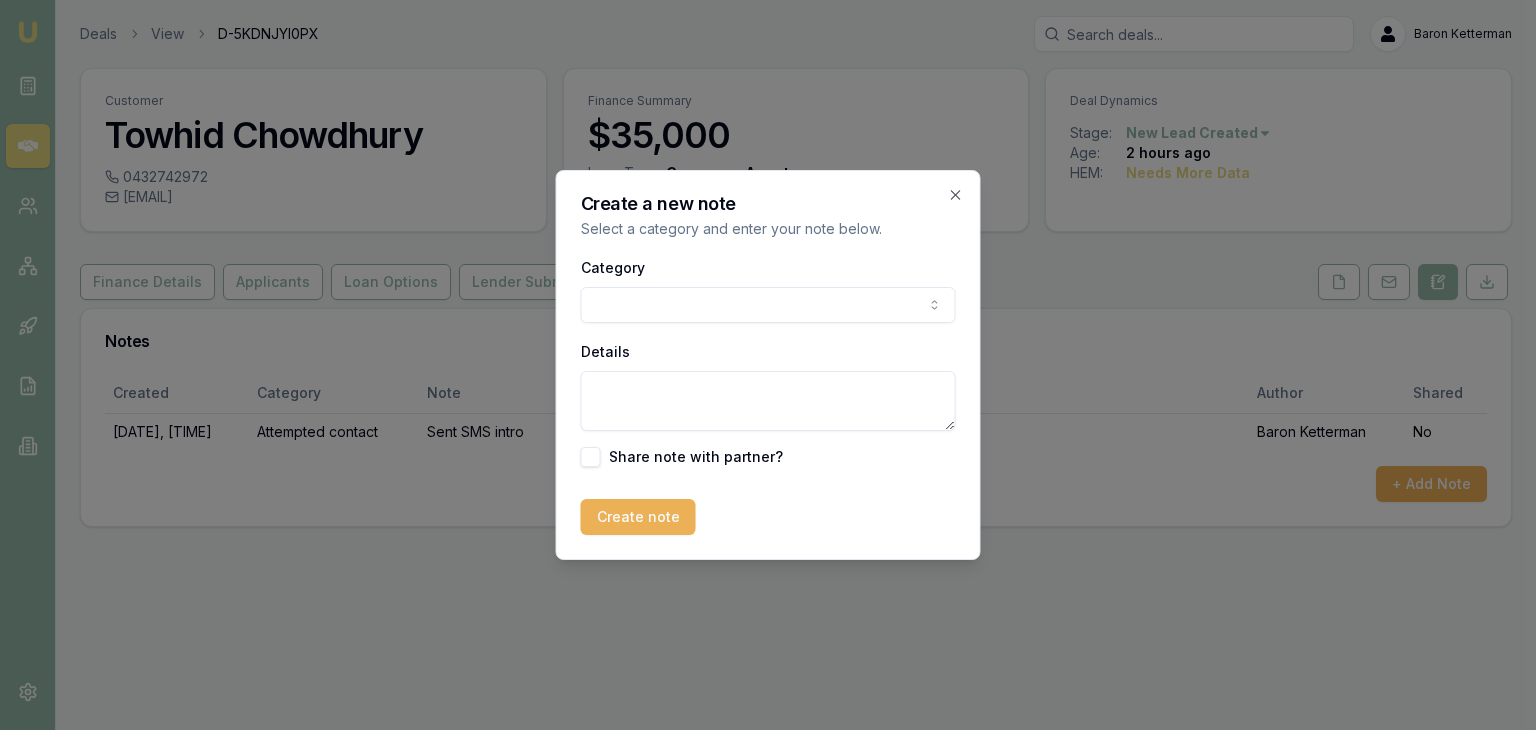 click on "Emu Broker Deals View D-5KDNJYI0PX Baron Ketterman Toggle Menu Customer Towhid Chowdhury [PHONE] towhid2952@gmail.com Finance Summary $35,000 Loan Type: Consumer Asset Asset Type : Passenger Car Deal Dynamics Stage: New Lead Created Age: 2 hours ago HEM: Needs More Data Finance Details Applicants Loan Options Lender Submission Notes Created Category Note Author Shared [DATE], [TIME] Attempted contact Sent SMS intro Baron Ketterman No + Add Note
Create a new note Select a category and enter your note below. Category General notes Attempted contact Follow up reminder Initial discussion Client requirements Loan options update Income or expense update Approval update Settlement update Compliance check Other Details Share note with partner? Create note Close" at bounding box center (768, 365) 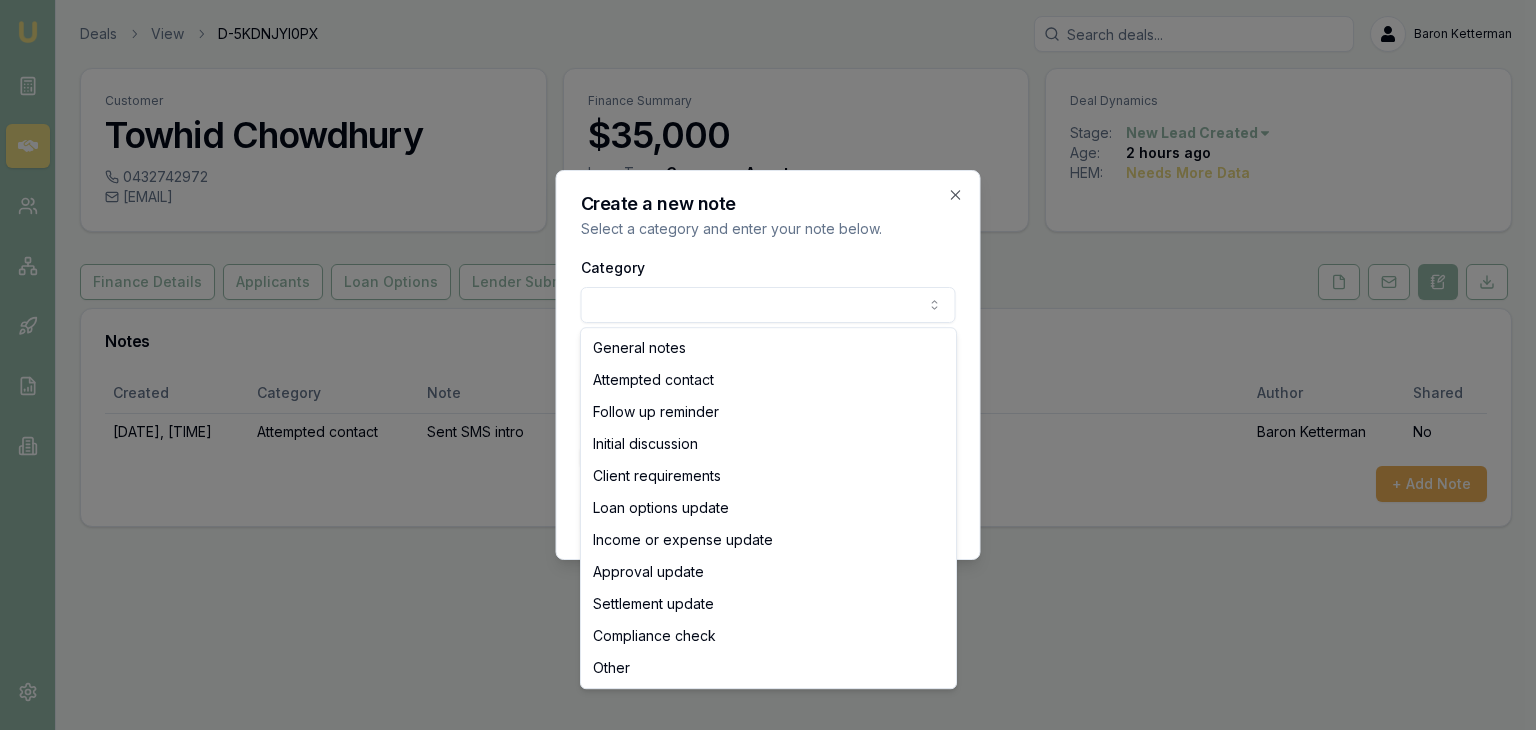 select on "INITIAL_DISCUSSION" 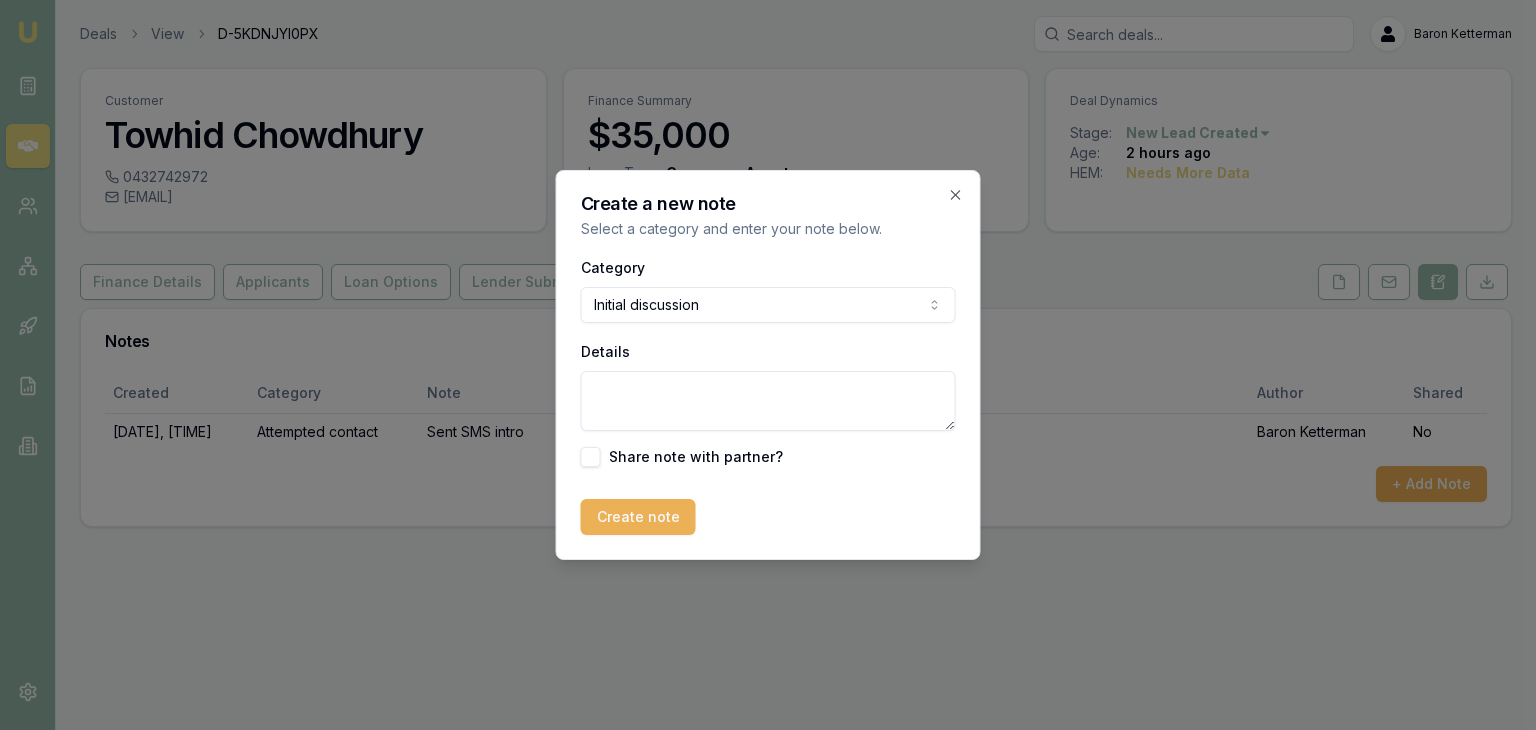 click on "Details" at bounding box center [768, 401] 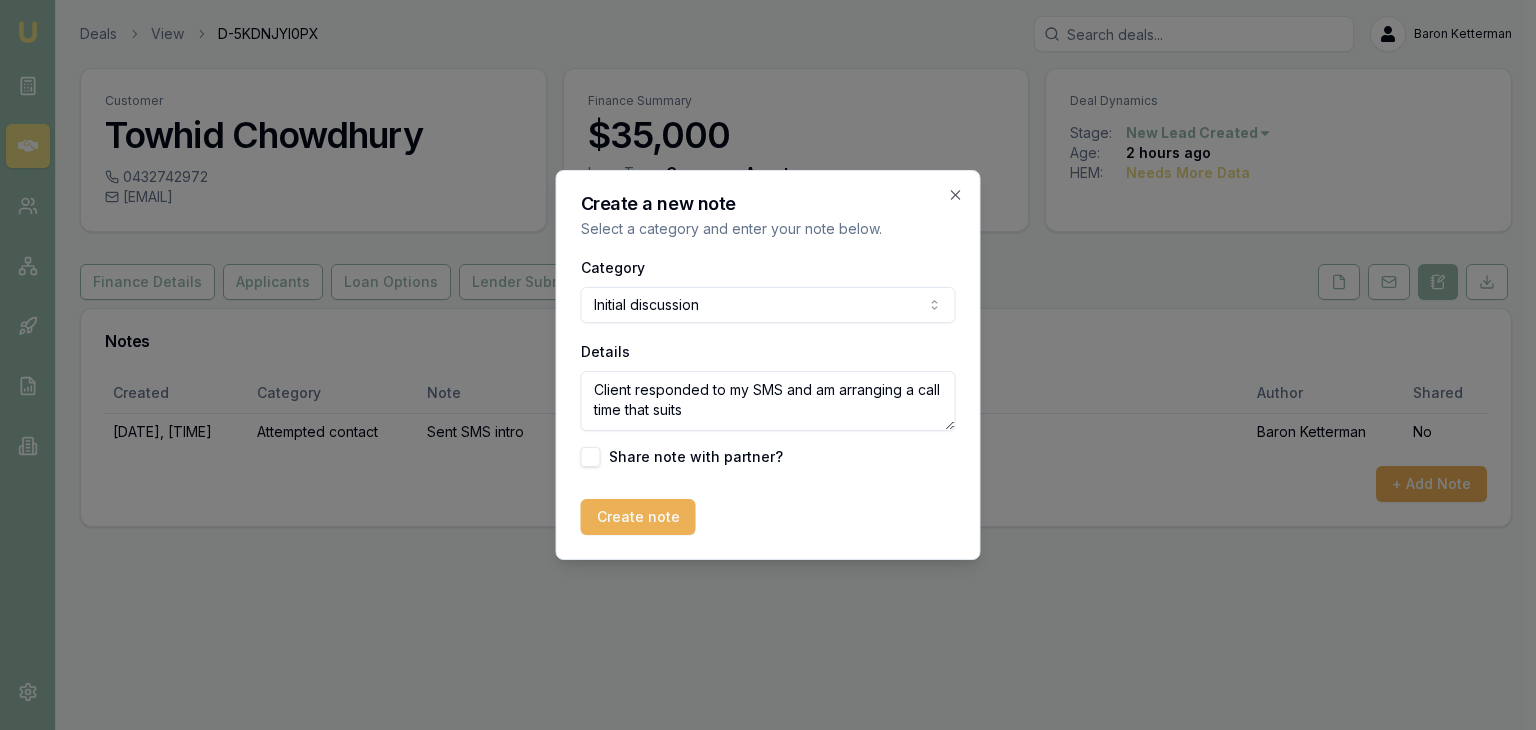 type on "Client responded to my SMS and am arranging a call time that suits" 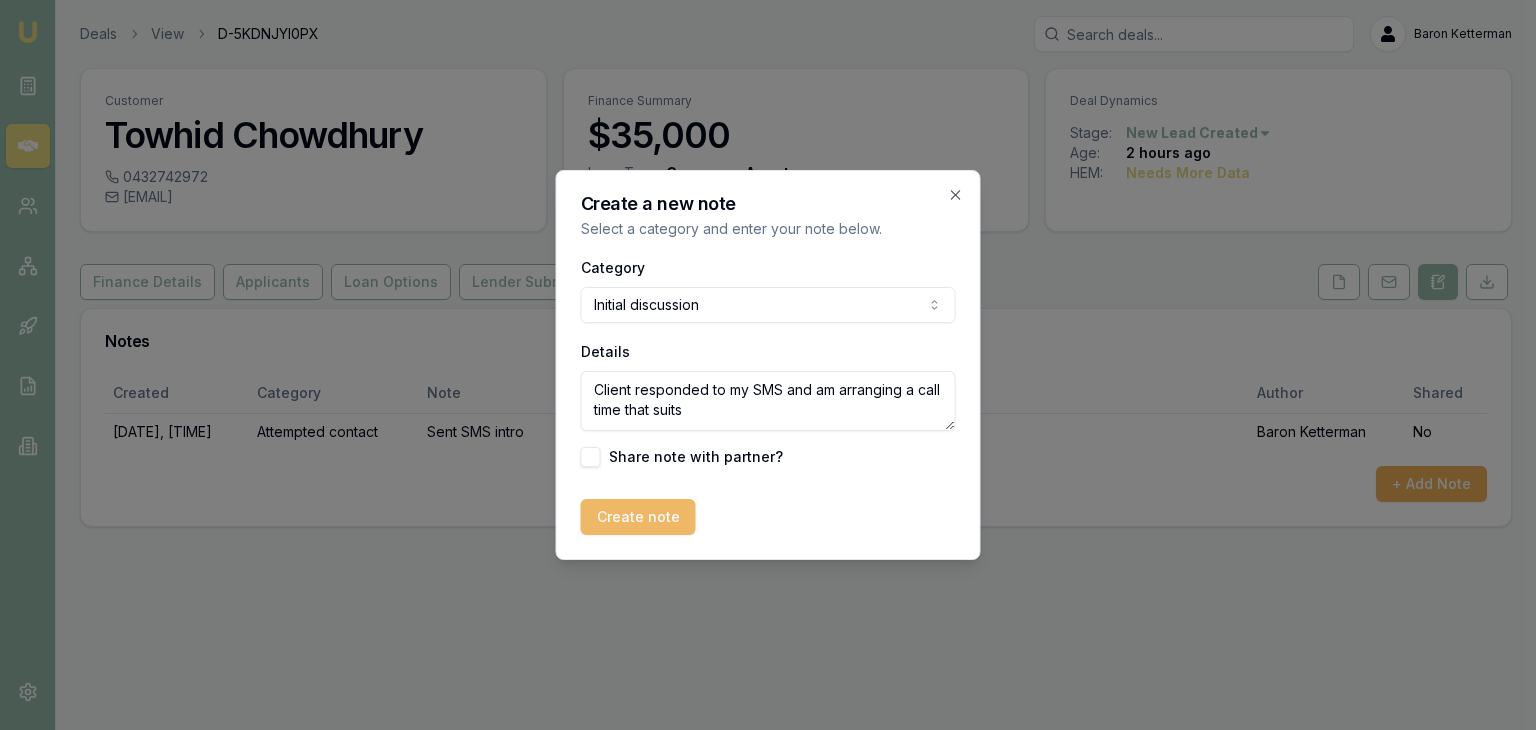 click on "Create note" at bounding box center [638, 517] 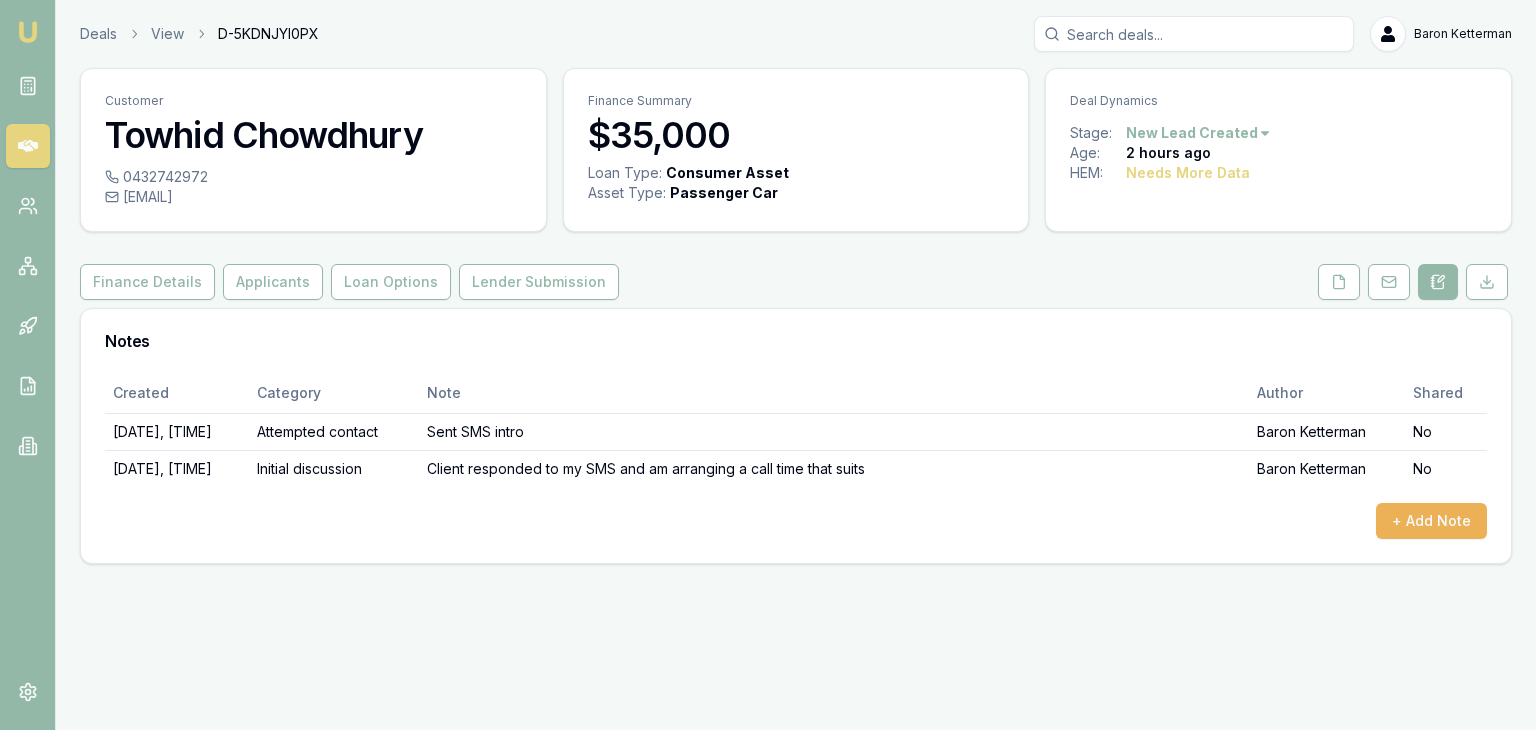 click 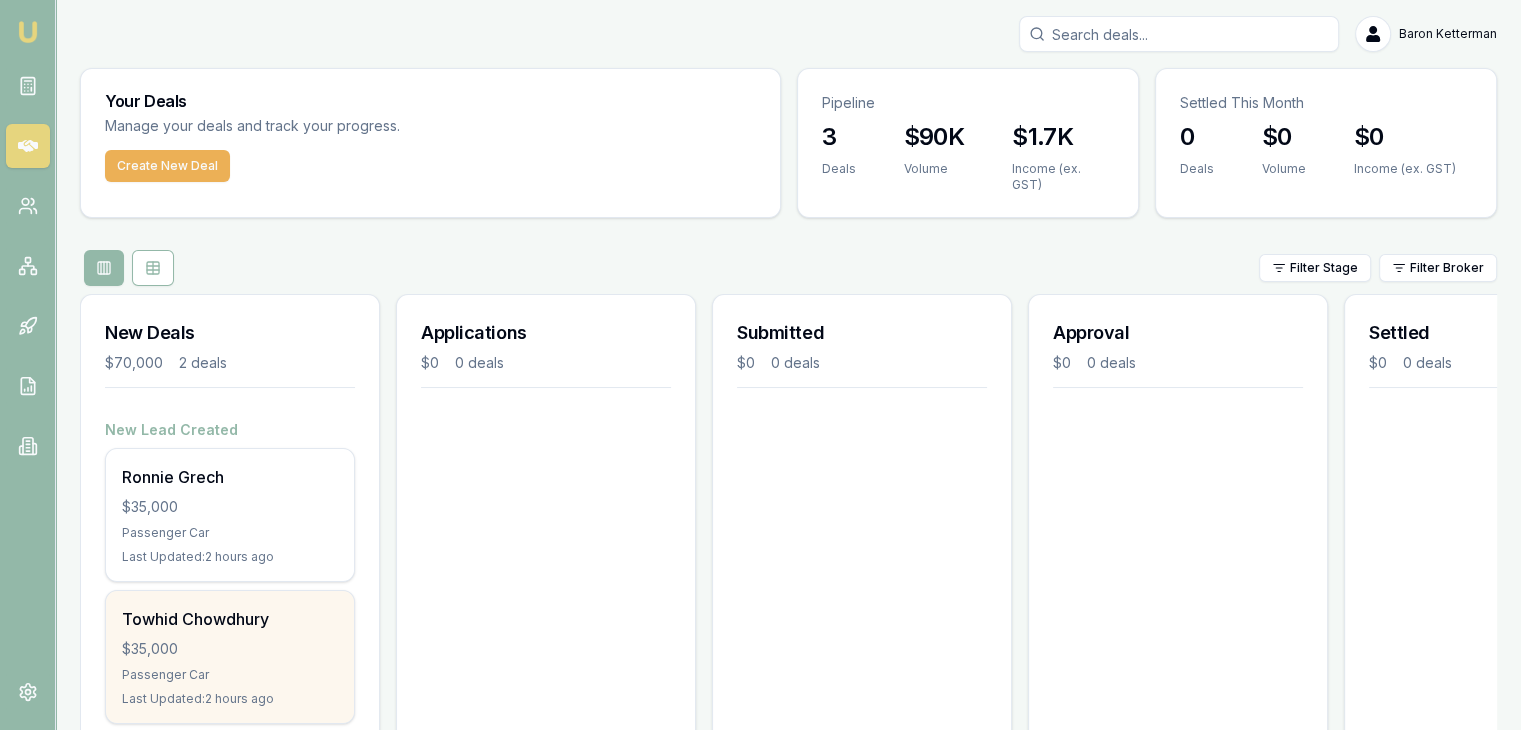 click on "$35,000" at bounding box center (230, 649) 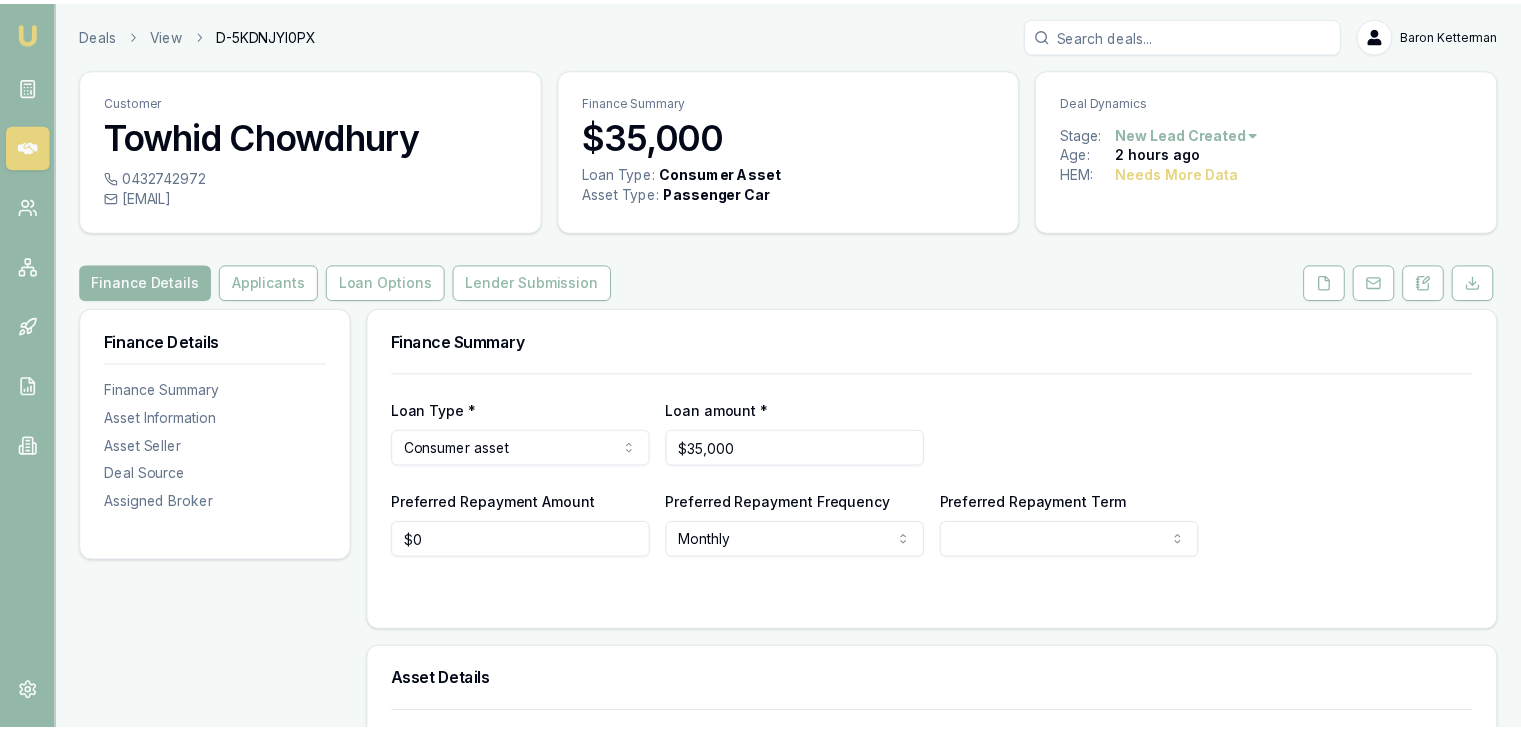 scroll, scrollTop: 0, scrollLeft: 0, axis: both 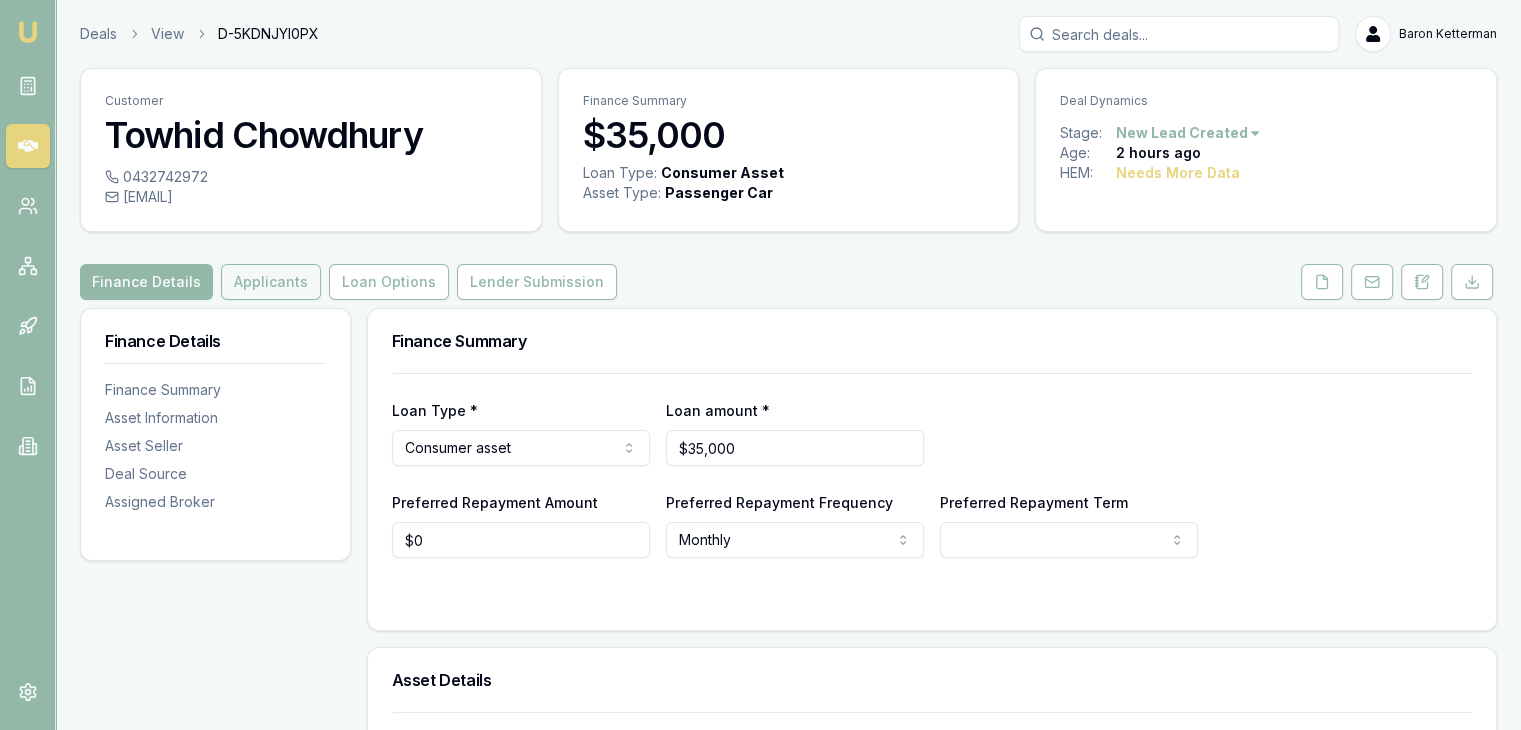 click on "Applicants" at bounding box center (271, 282) 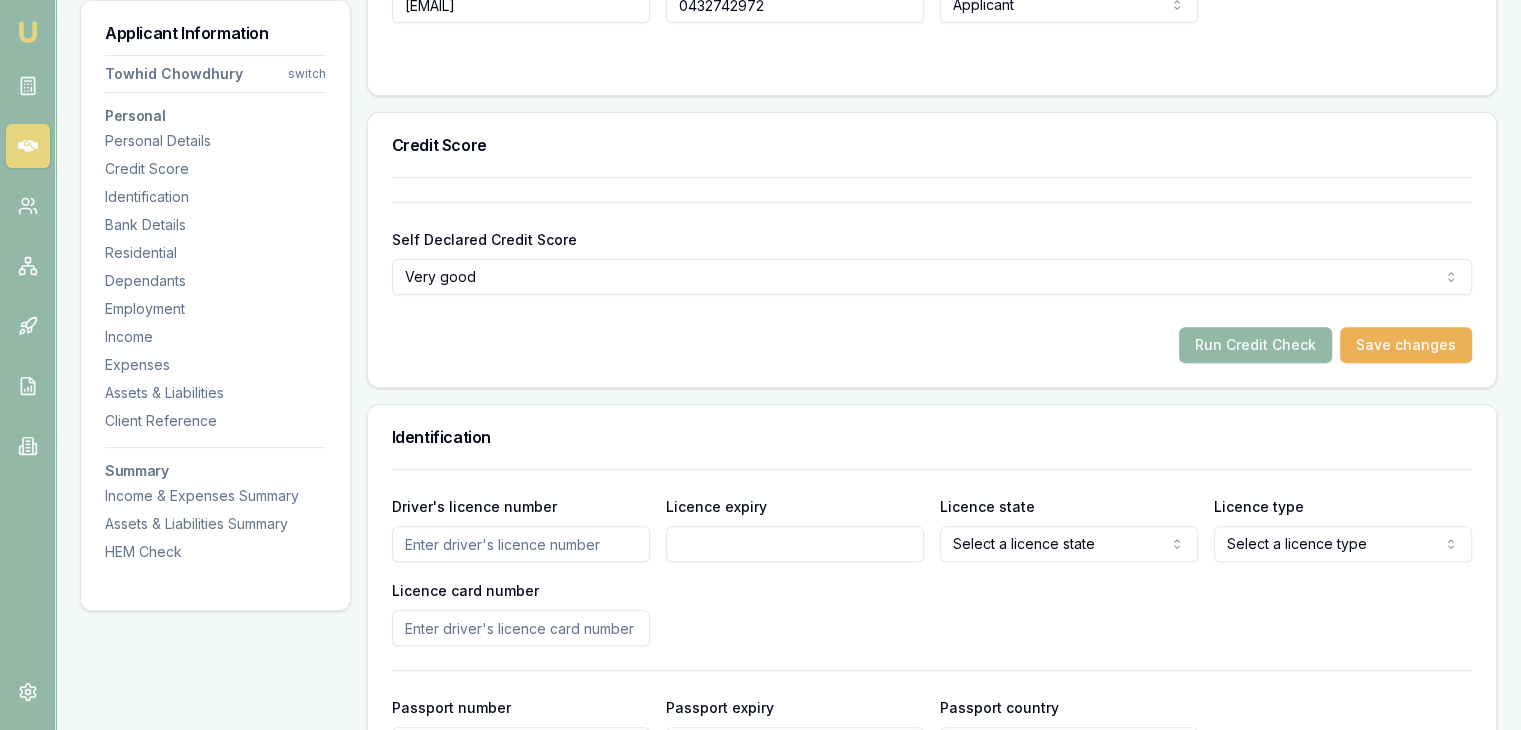 scroll, scrollTop: 100, scrollLeft: 0, axis: vertical 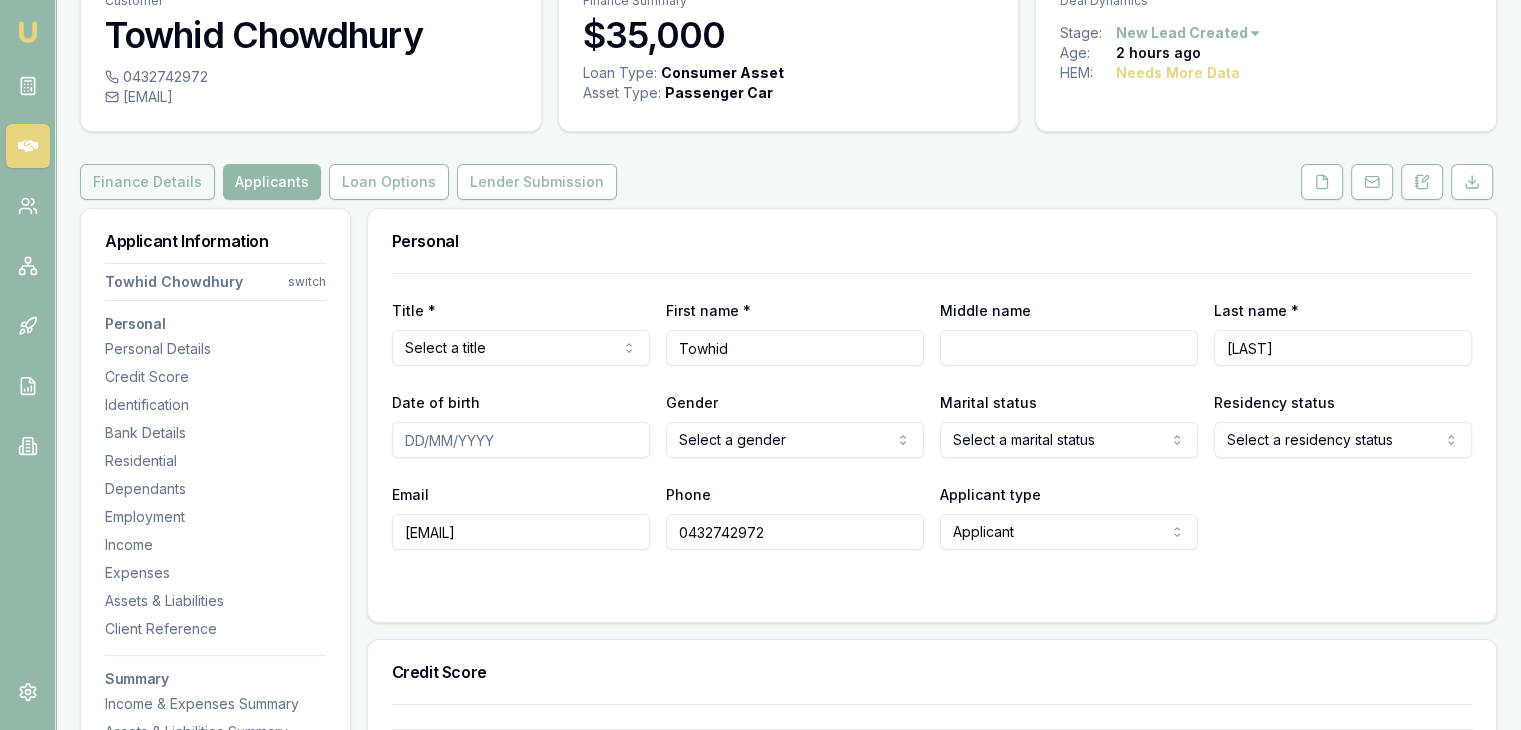 click on "Finance Details" at bounding box center (147, 182) 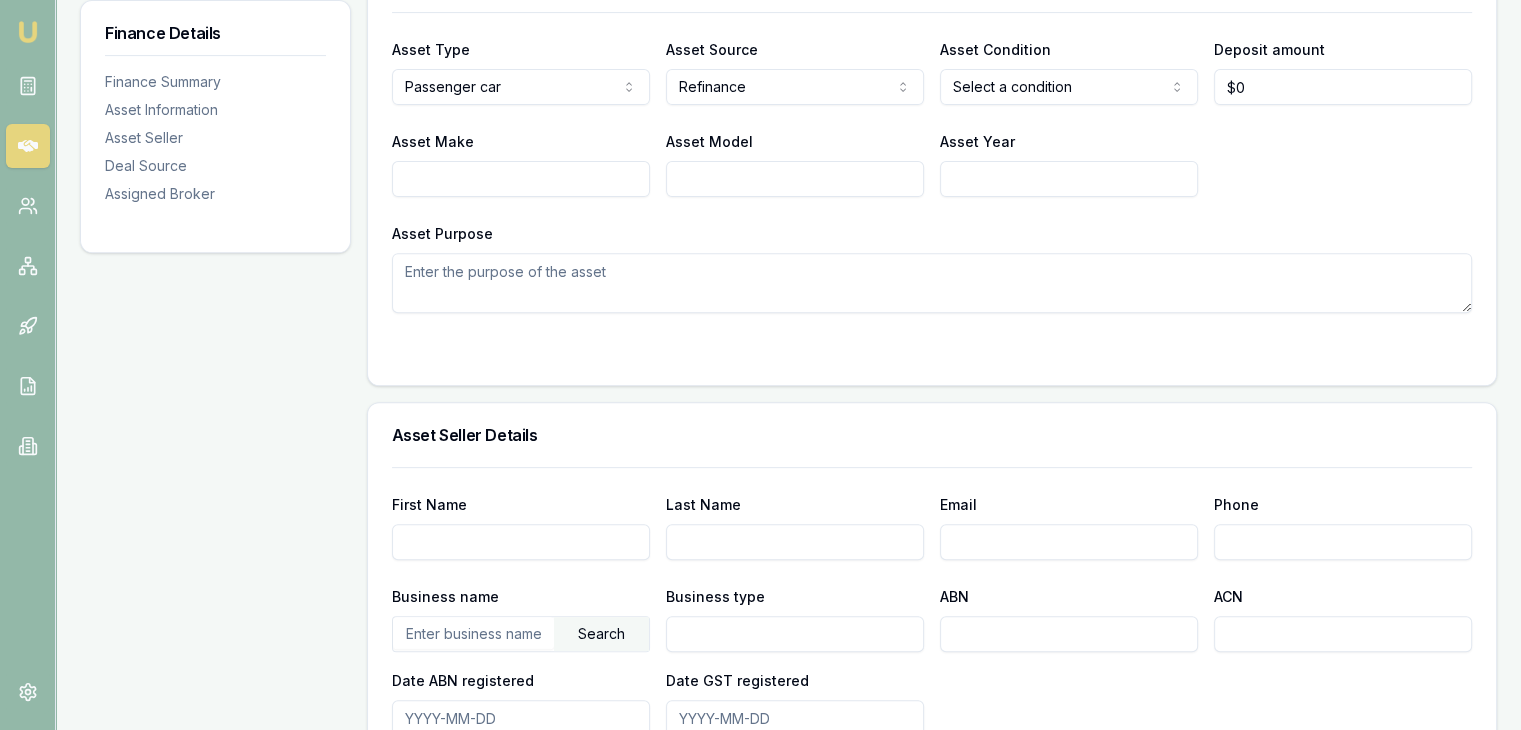 scroll, scrollTop: 0, scrollLeft: 0, axis: both 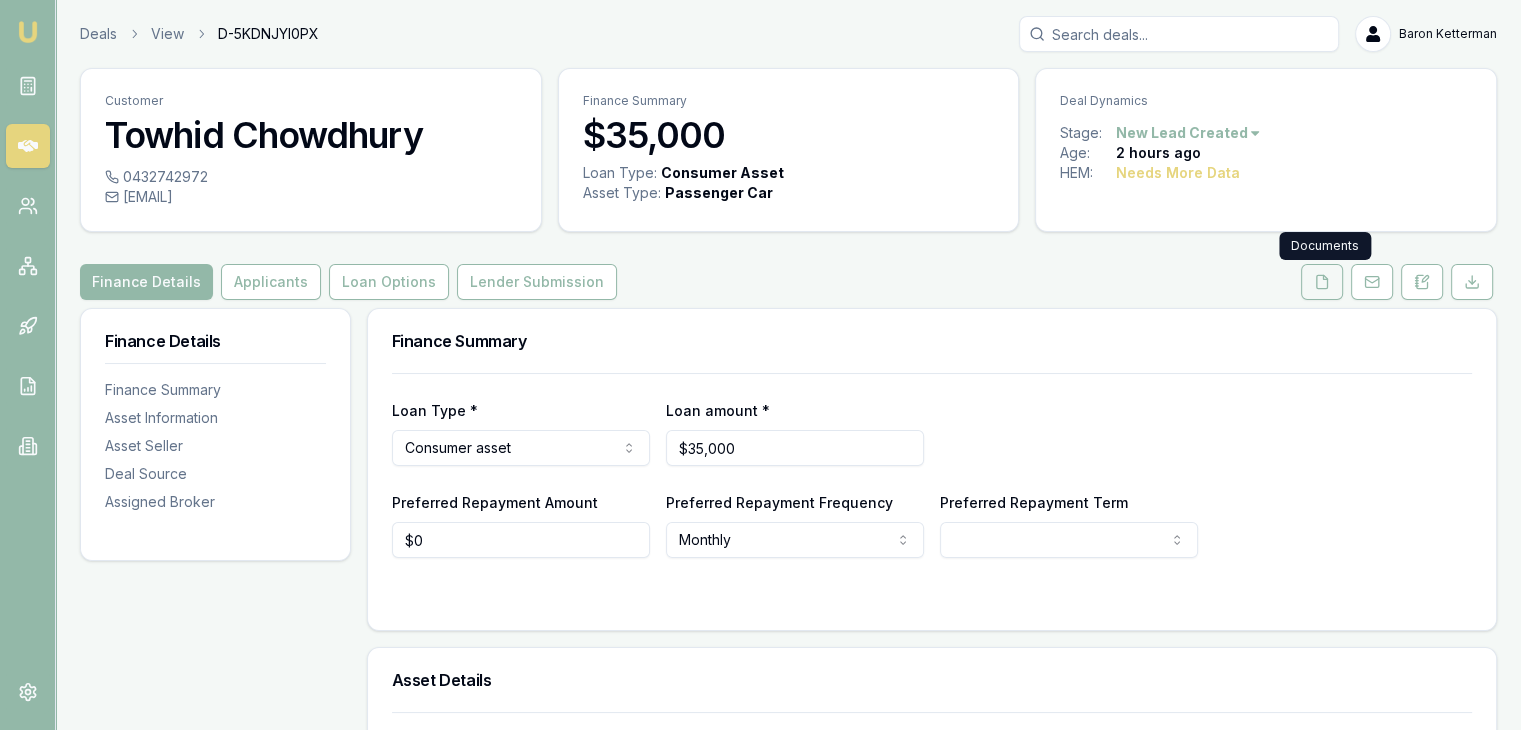 click 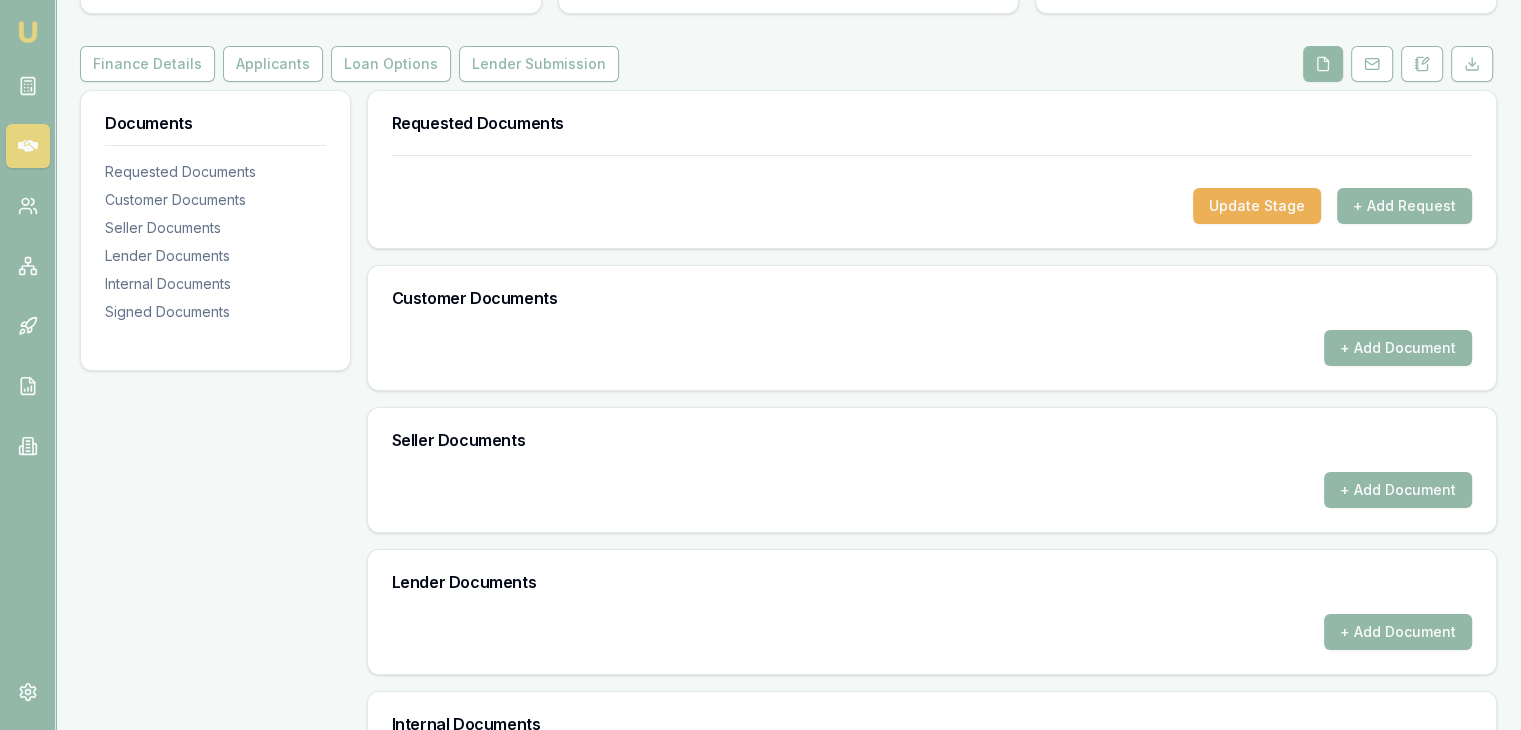scroll, scrollTop: 100, scrollLeft: 0, axis: vertical 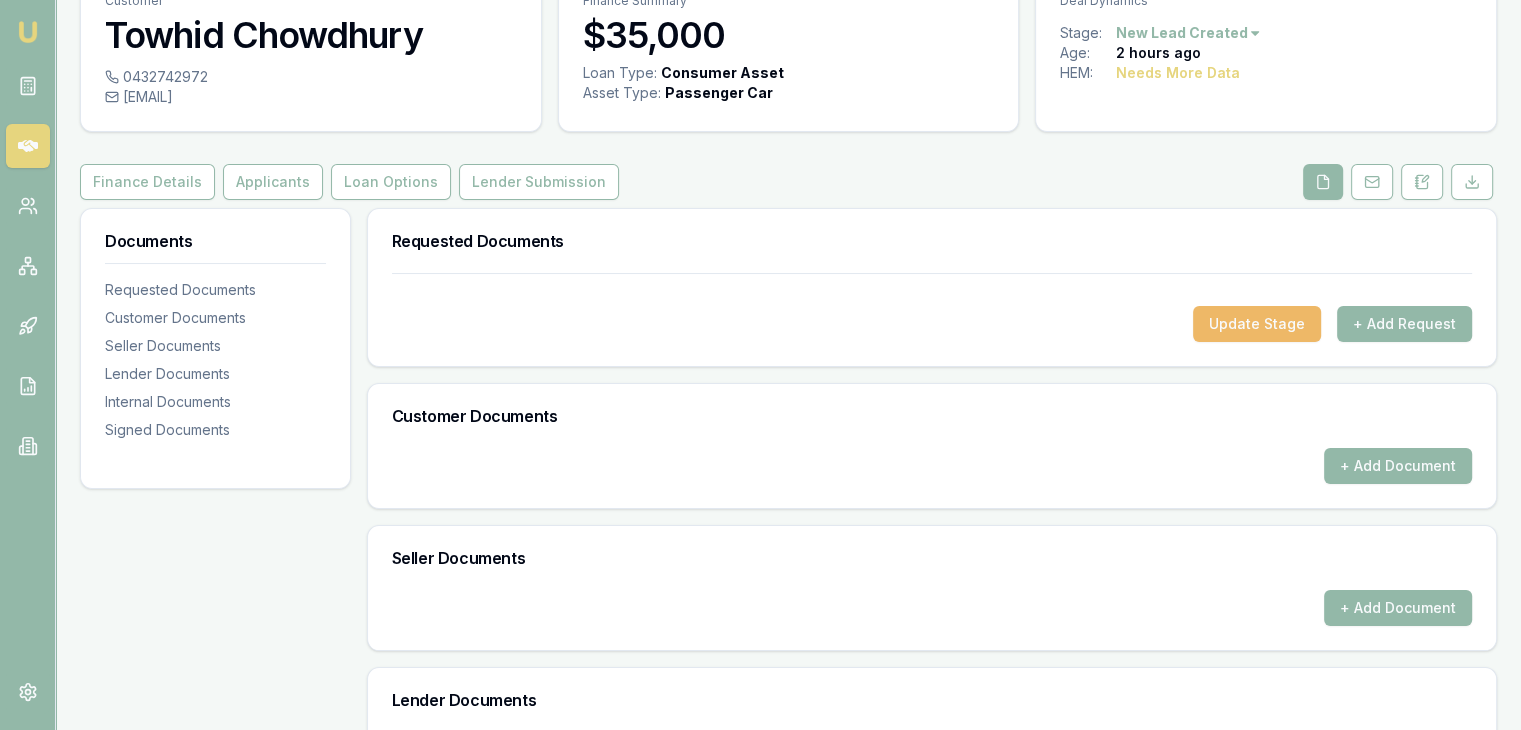 click on "Update Stage" at bounding box center (1257, 324) 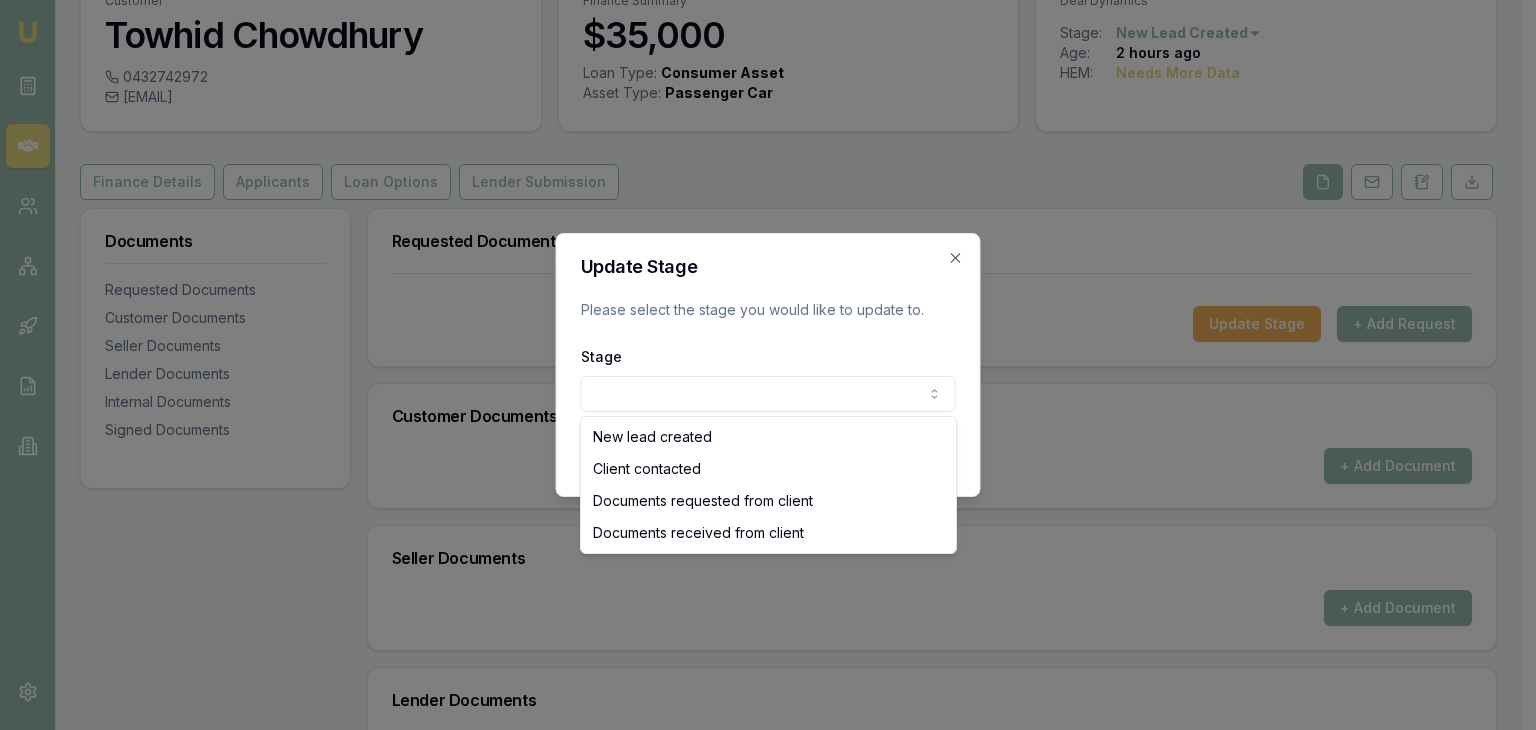 click on "Emu Broker Deals View D-5KDNJYI0PX Baron Ketterman Toggle Menu Customer Towhid Chowdhury 0432742972 towhid2952@gmail.com Finance Summary $35,000 Loan Type: Consumer Asset Asset Type : Passenger Car Deal Dynamics Stage: New Lead Created Age: 2 hours ago HEM: Needs More Data Finance Details Applicants Loan Options Lender Submission Documents Requested Documents Customer Documents Seller Documents Lender Documents Internal Documents Signed Documents Requested Documents Update Stage + Add Request Customer Documents + Add Document Seller Documents + Add Document Lender Documents + Add Document Internal Documents + Add Document Signed Documents + Add Document Update Stage Please select the stage you would like to update to. Stage  New lead created Client contacted Documents requested from client Documents received from client Update Close New lead created Client contacted Documents requested from client Documents received from client" at bounding box center (760, 265) 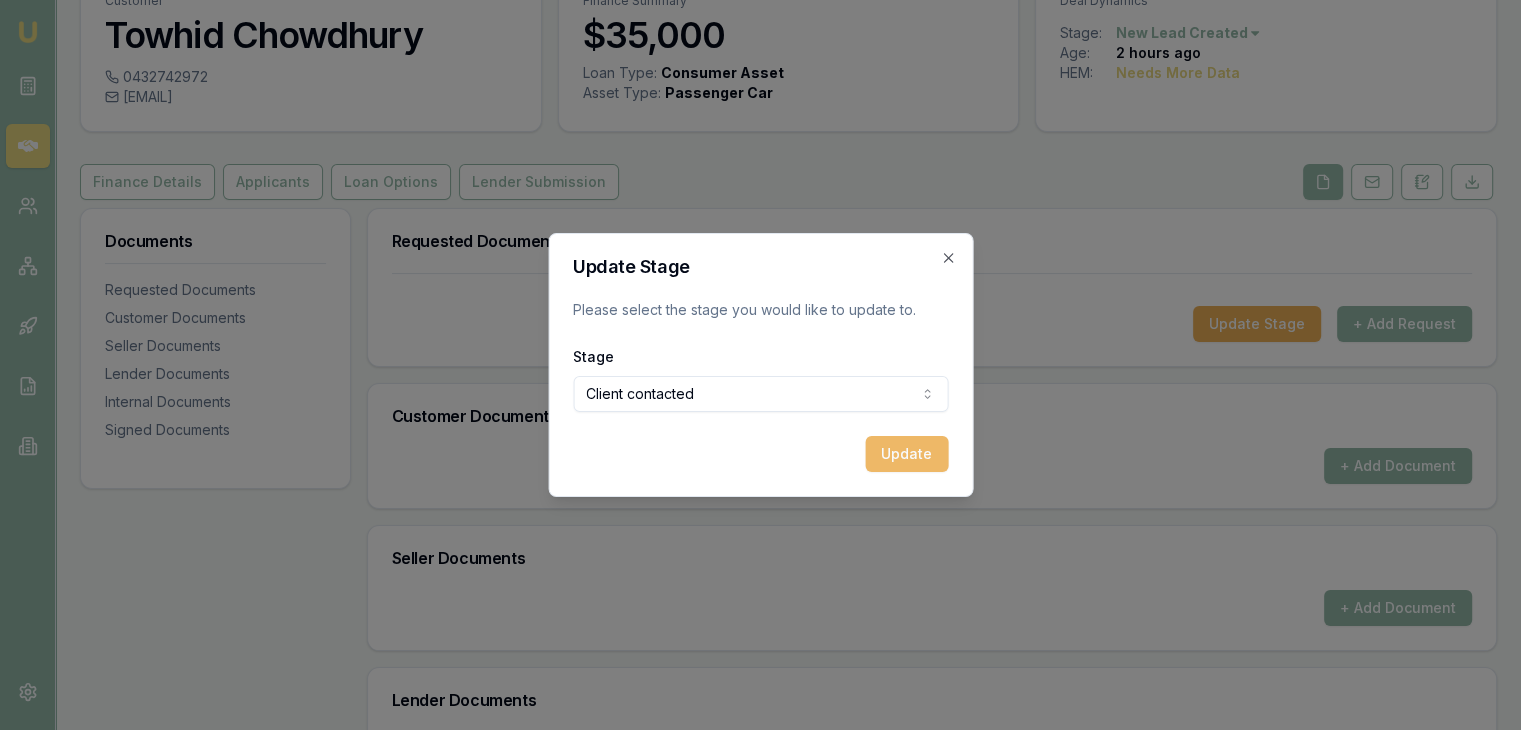 click on "Update" at bounding box center (906, 454) 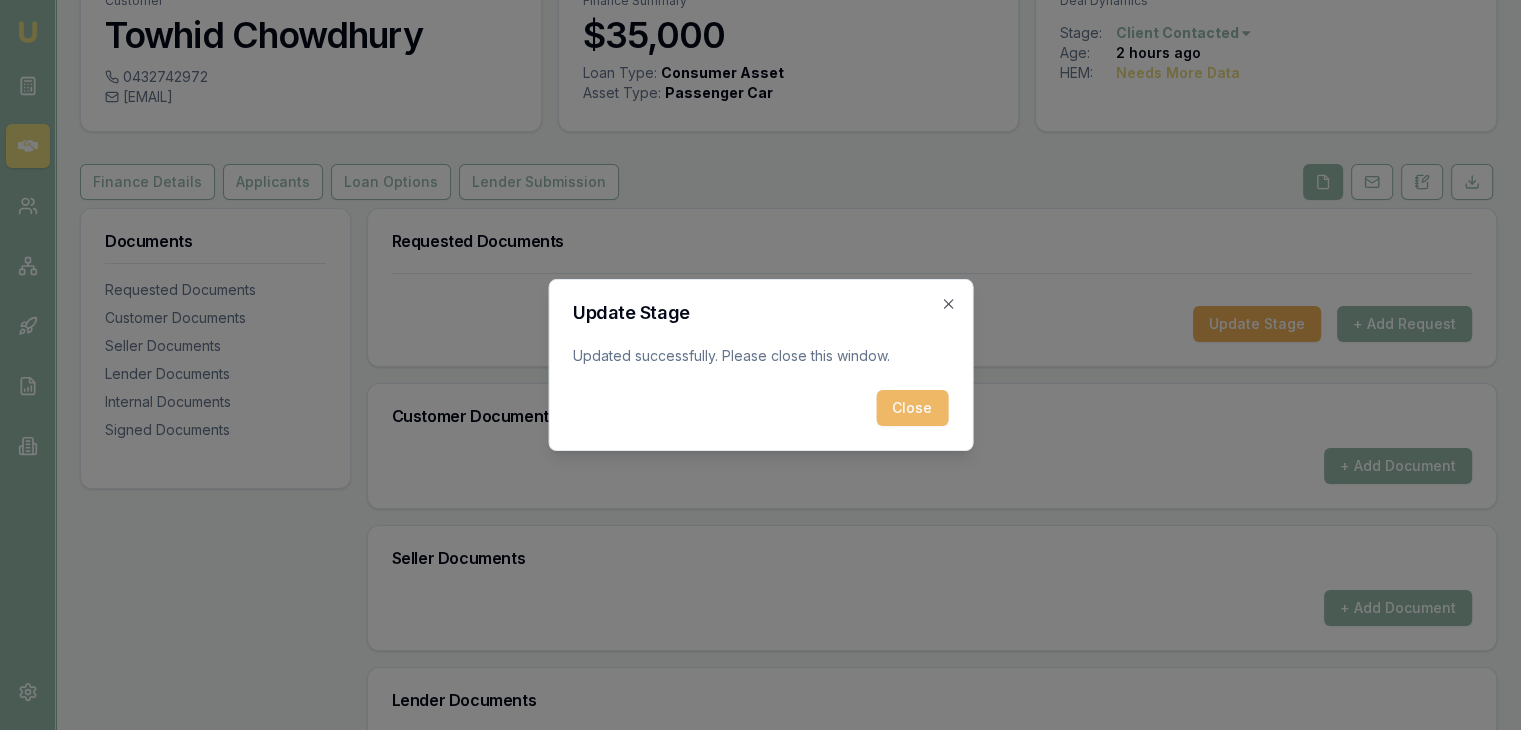 click on "Close" at bounding box center [912, 408] 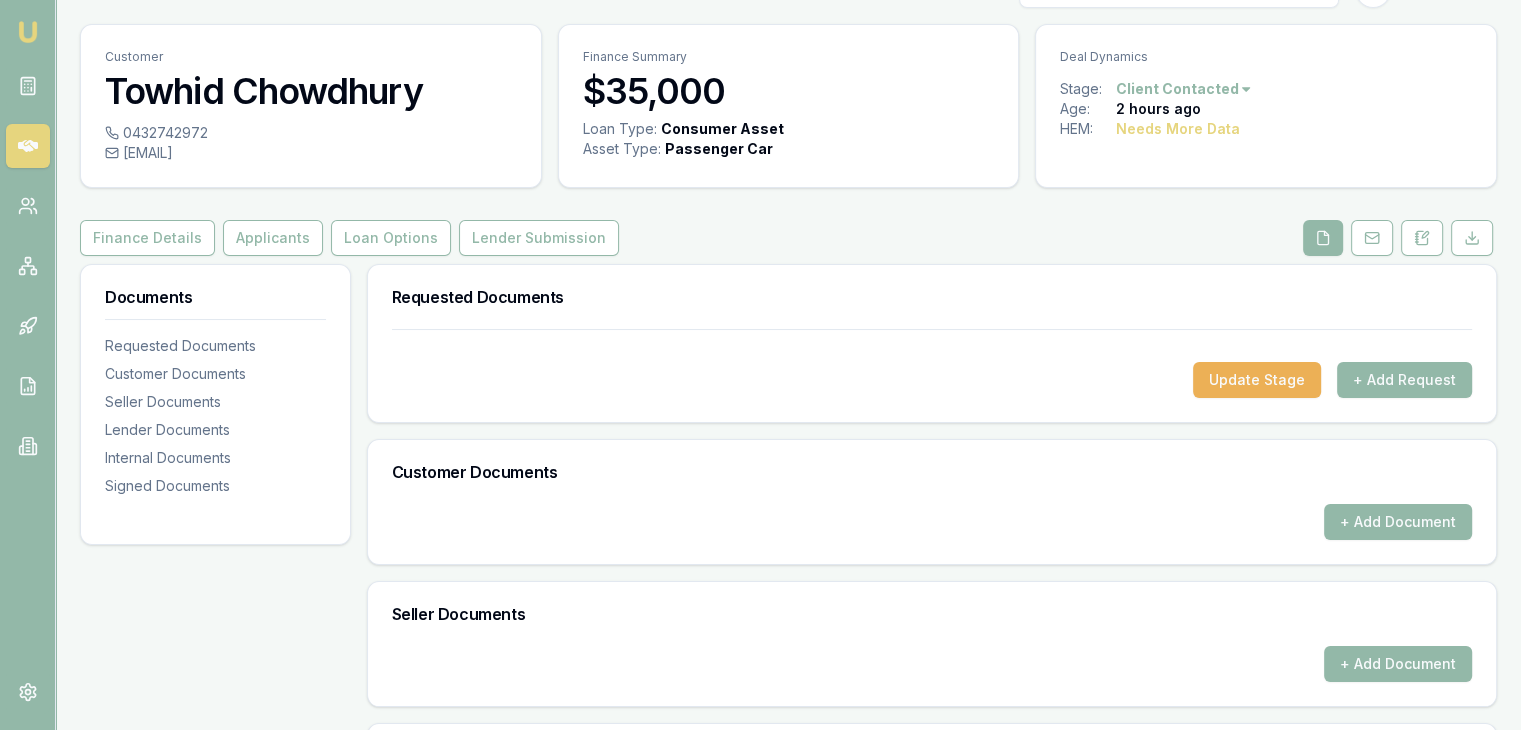 scroll, scrollTop: 0, scrollLeft: 0, axis: both 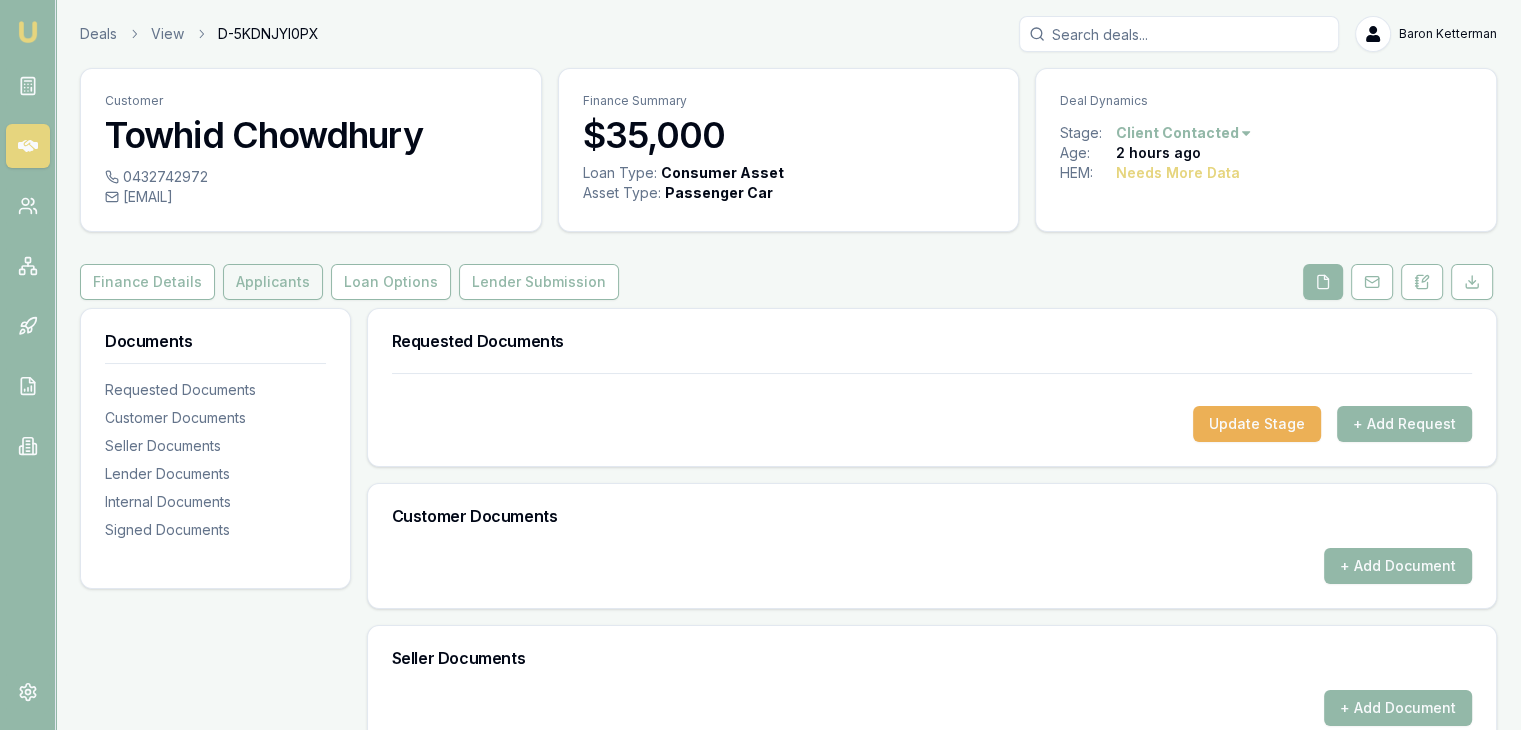 click on "Applicants" at bounding box center (273, 282) 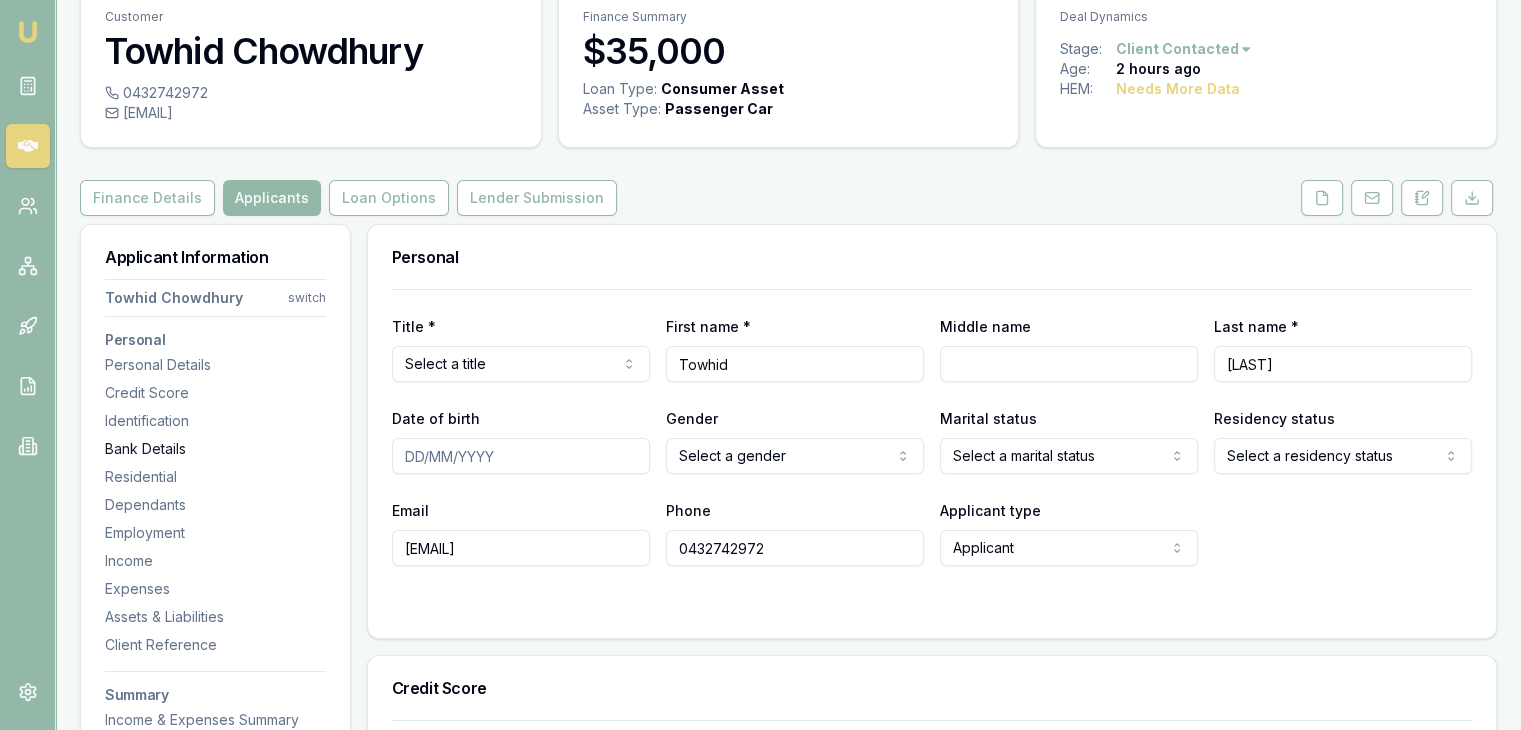 scroll, scrollTop: 0, scrollLeft: 0, axis: both 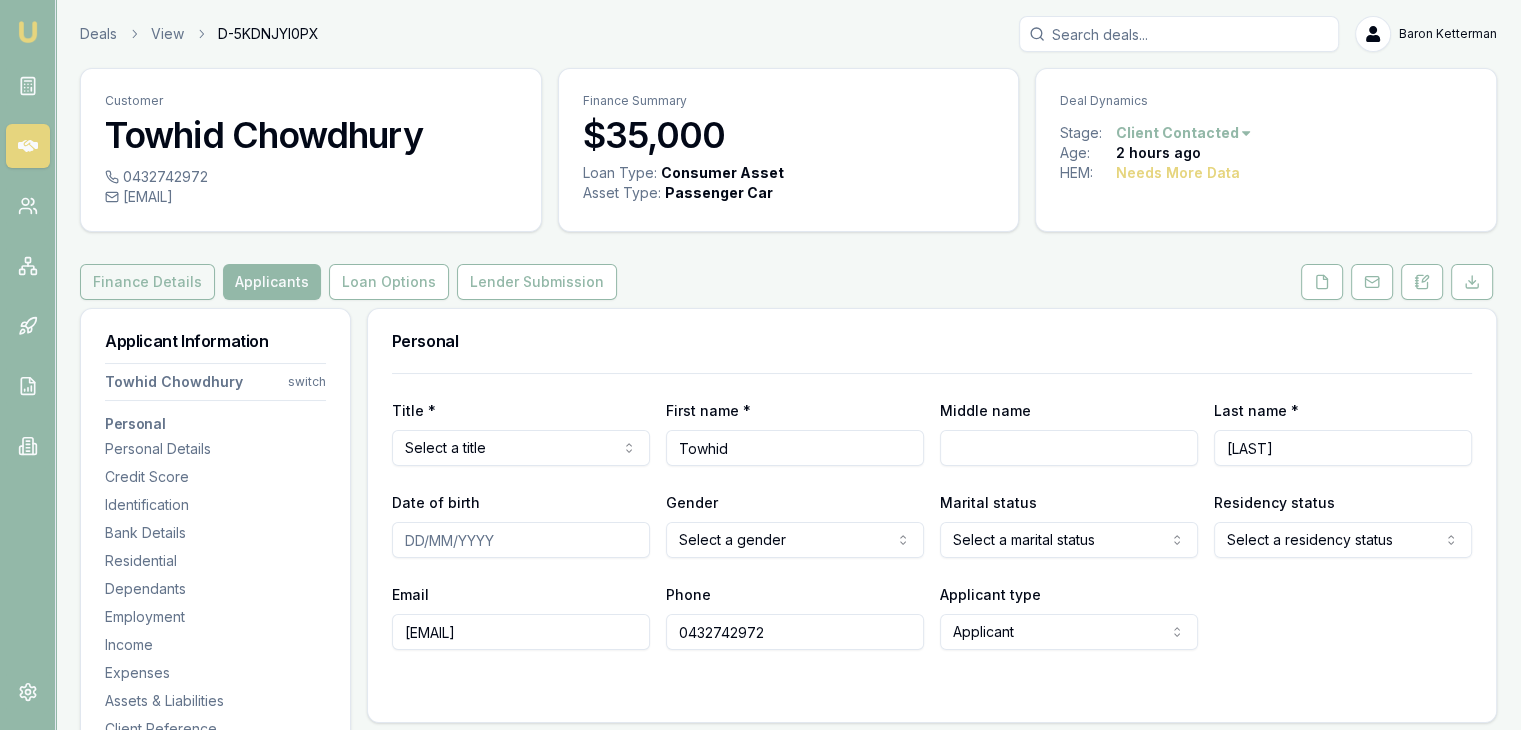 click on "Finance Details" at bounding box center [147, 282] 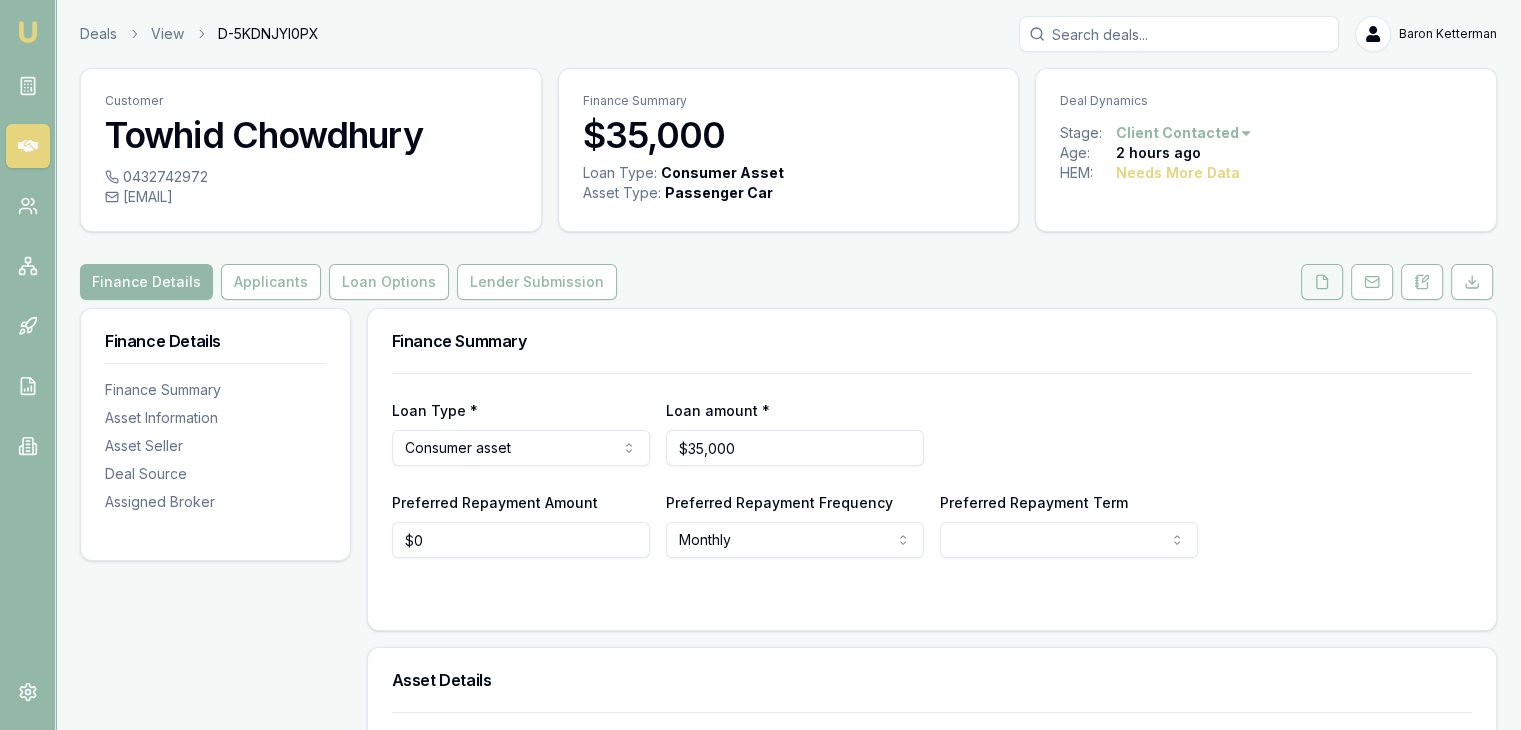 click 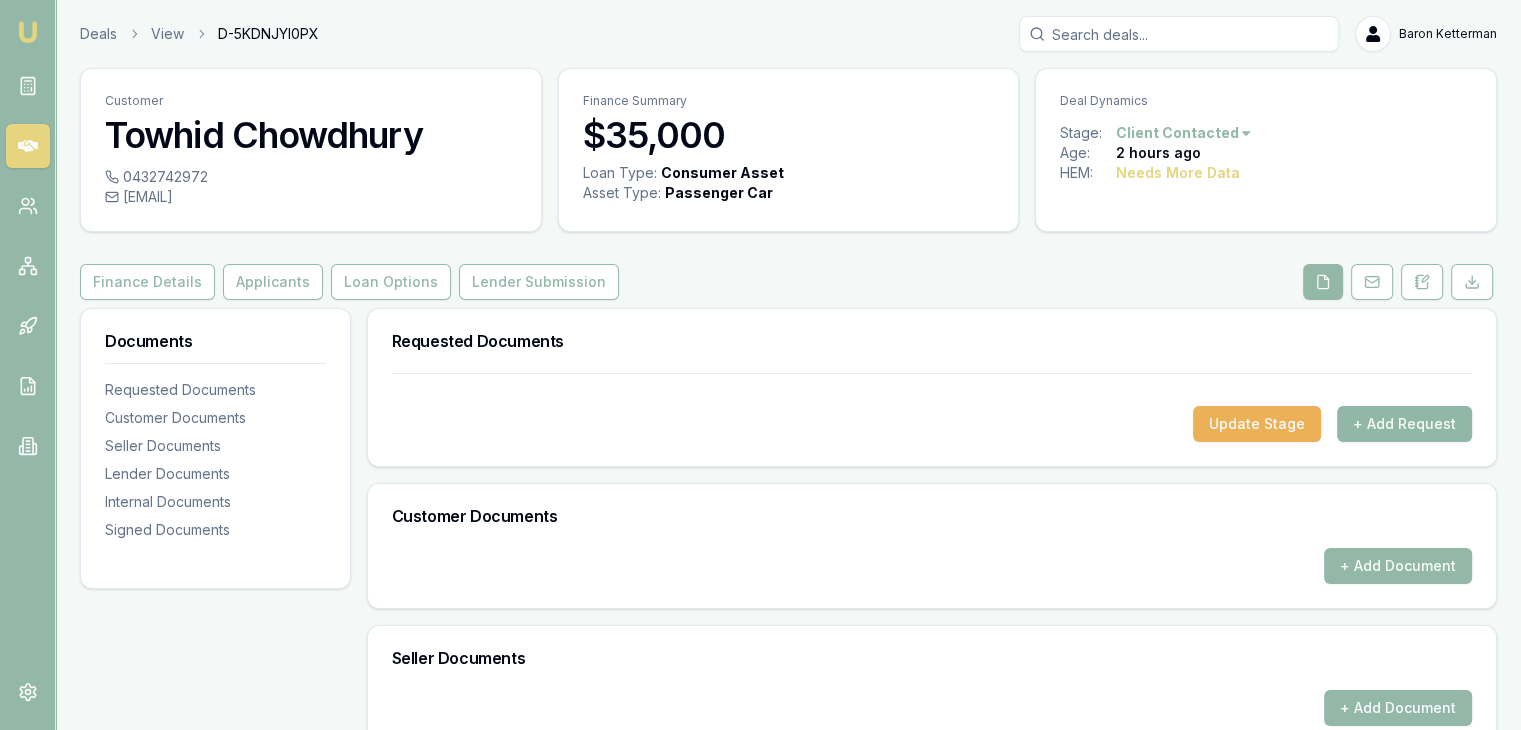 click on "+ Add Request" at bounding box center [1404, 424] 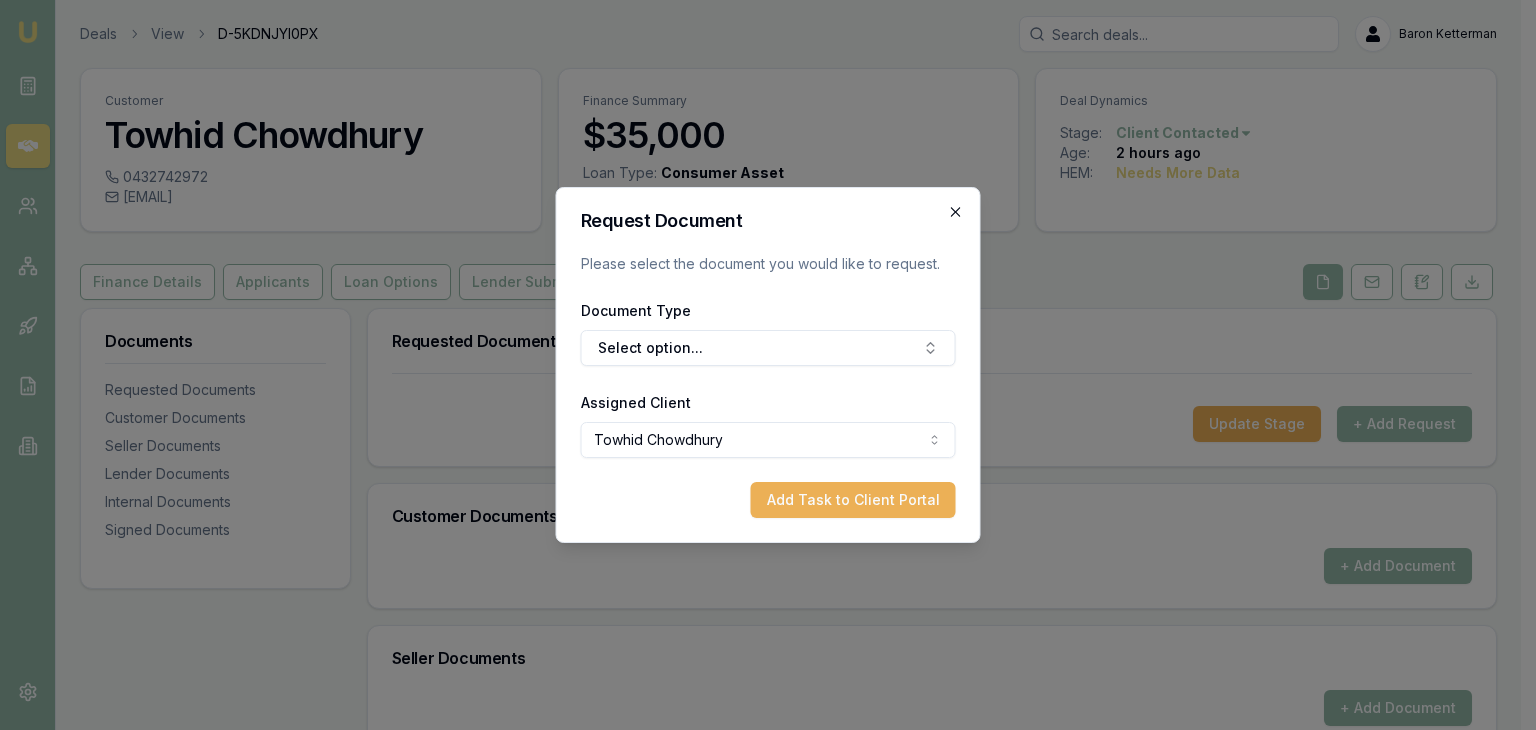 click 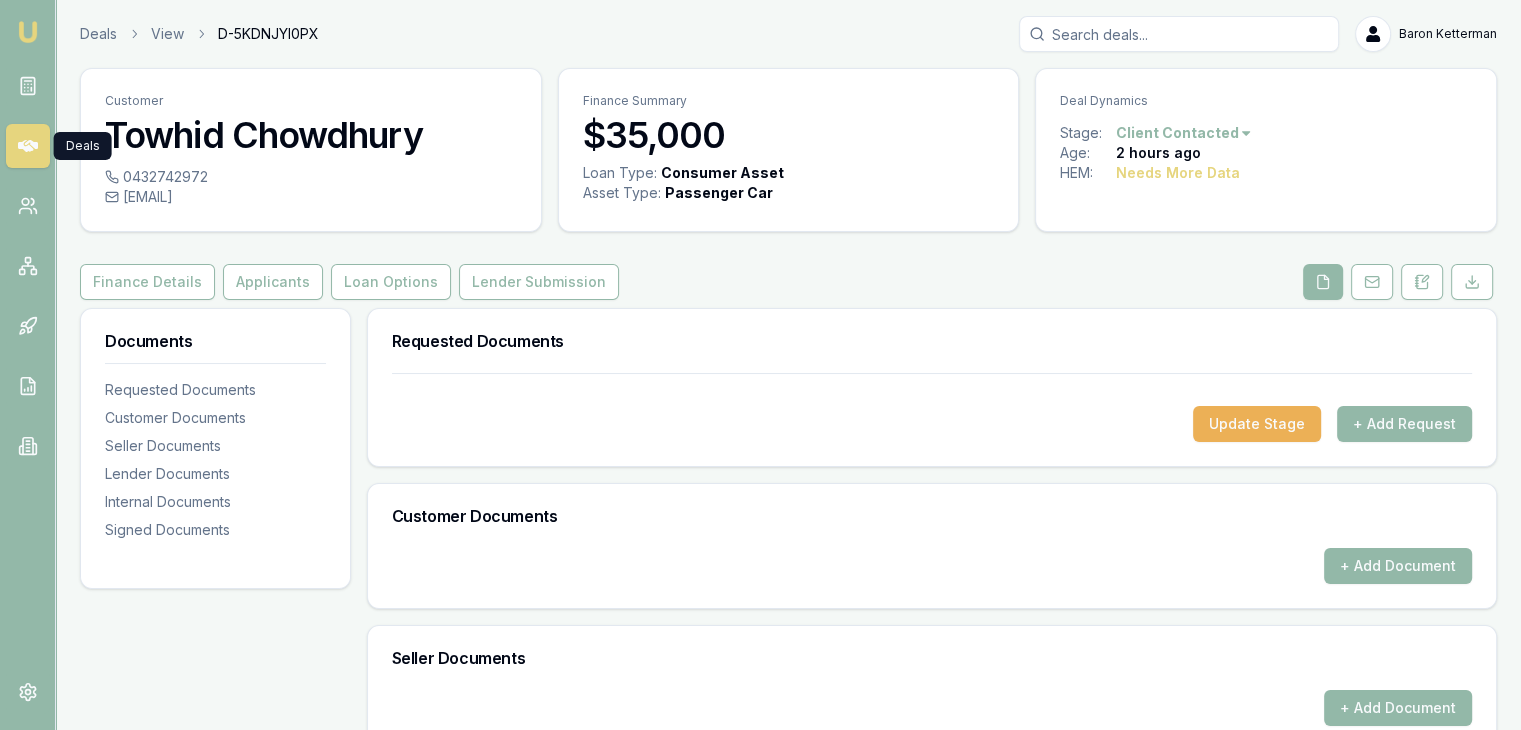 click 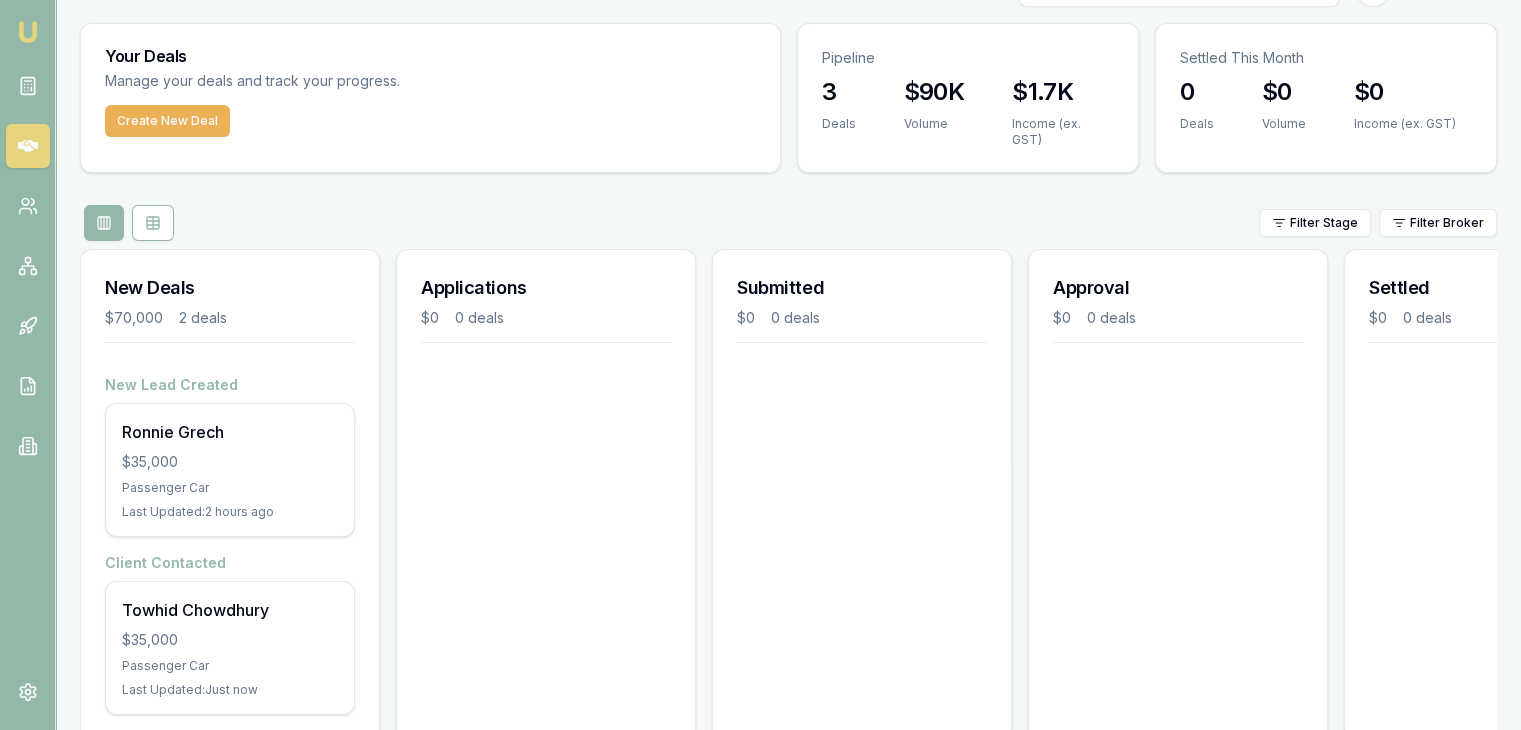 scroll, scrollTop: 89, scrollLeft: 0, axis: vertical 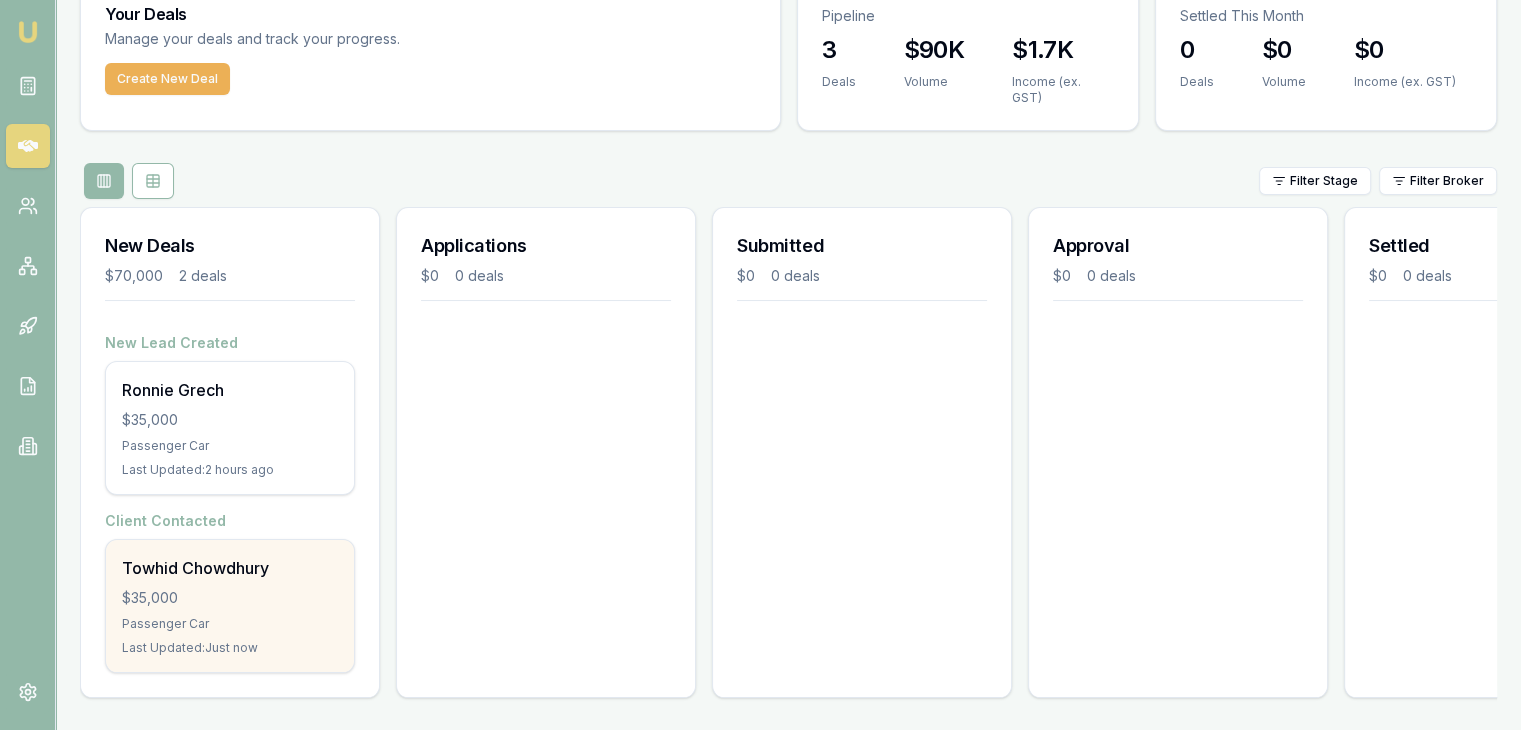 click on "Passenger Car" at bounding box center (230, 624) 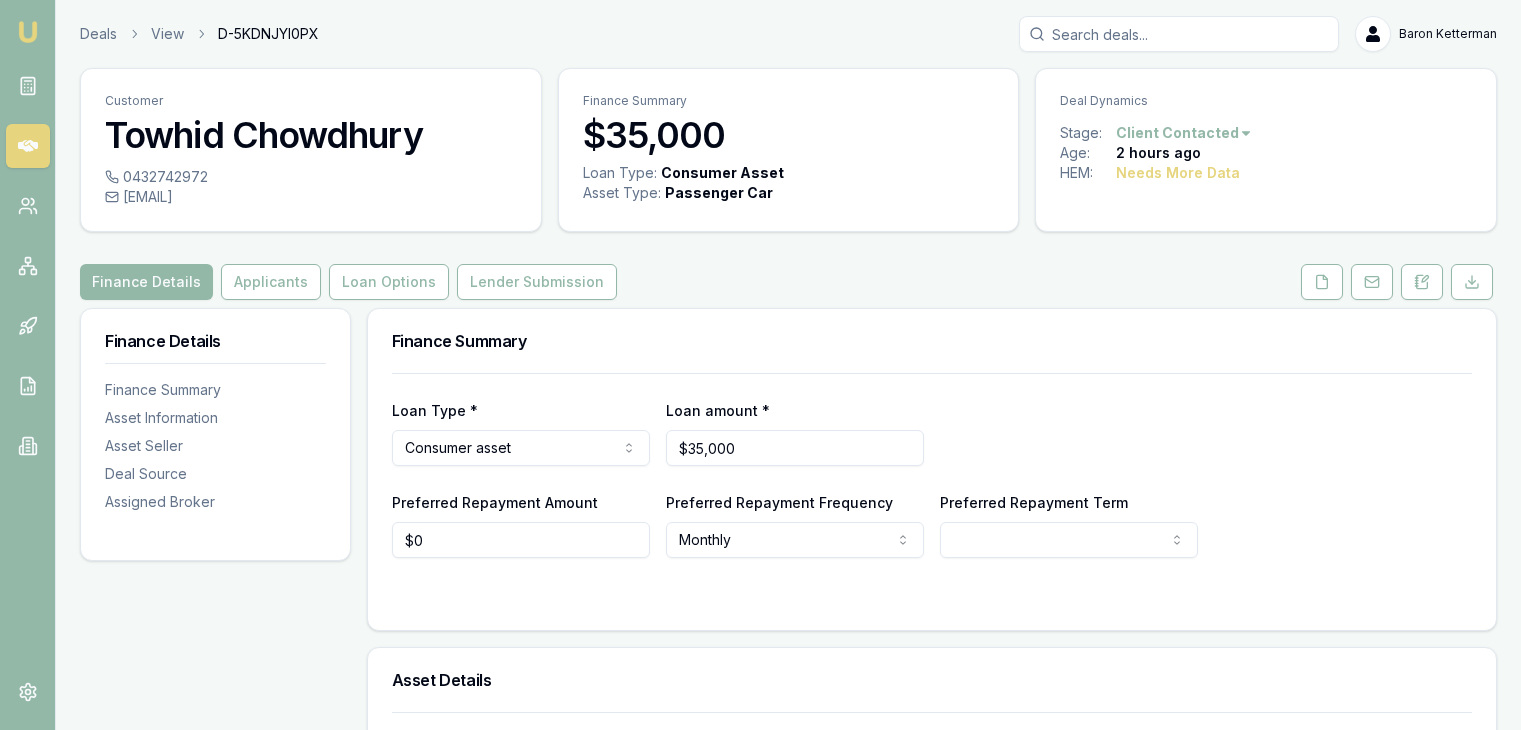 scroll, scrollTop: 0, scrollLeft: 0, axis: both 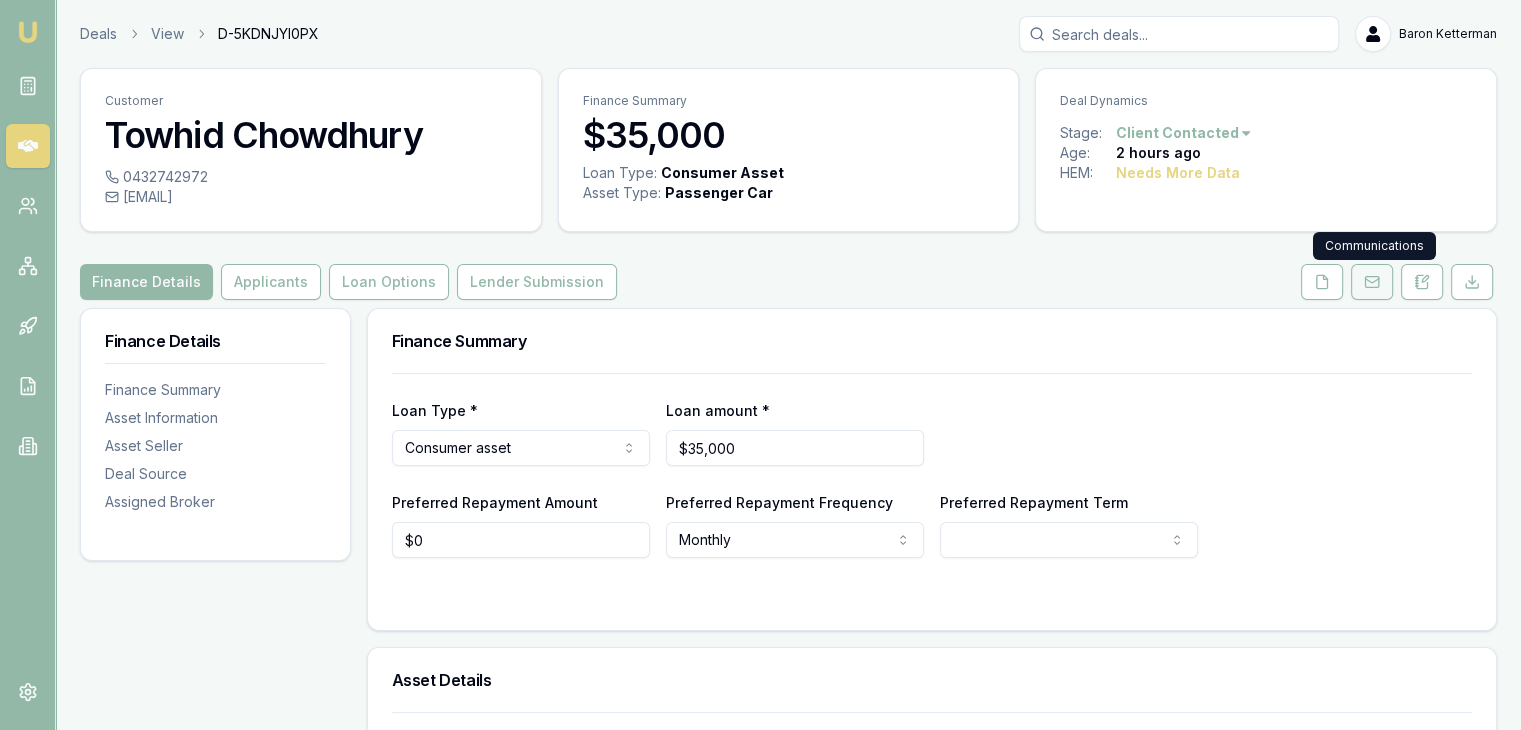 click 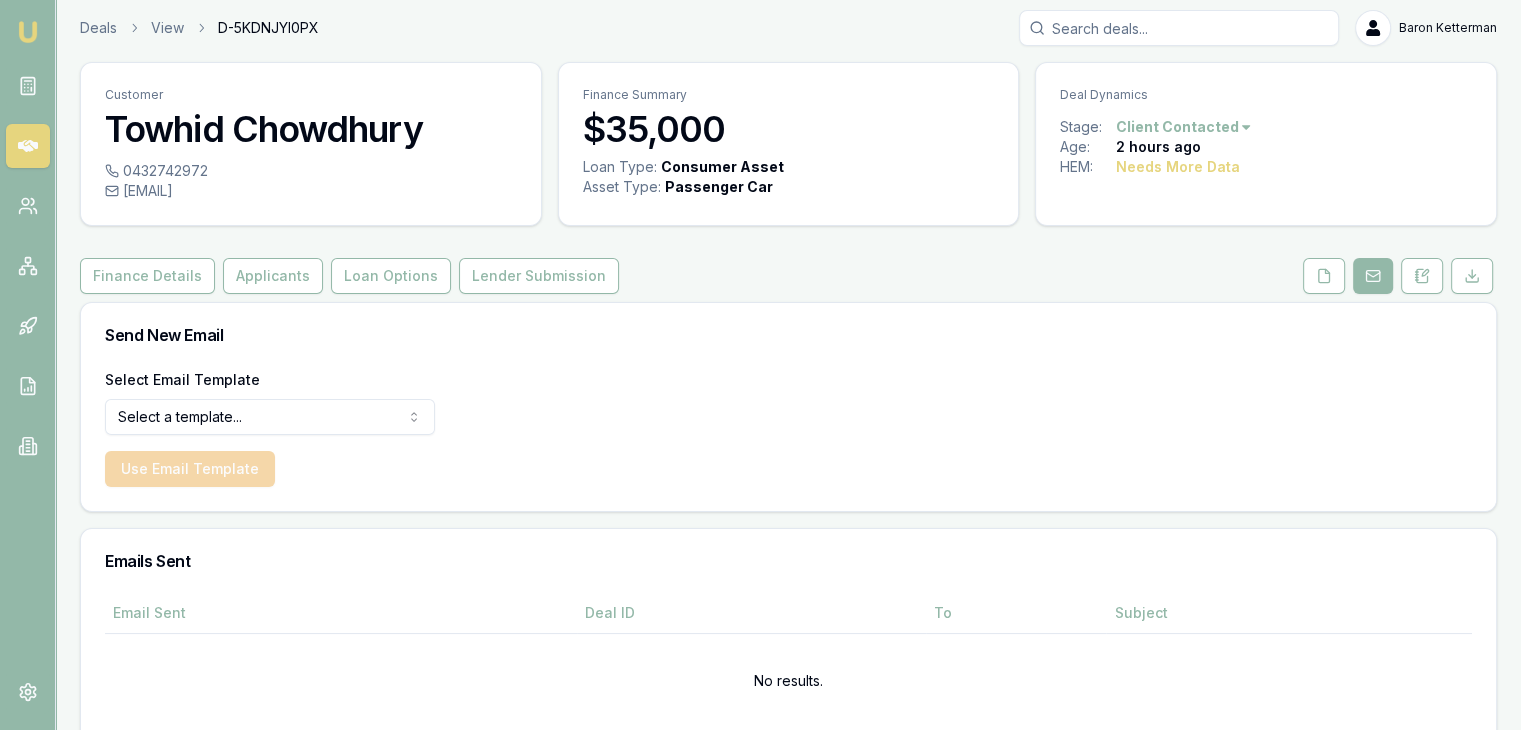 scroll, scrollTop: 0, scrollLeft: 0, axis: both 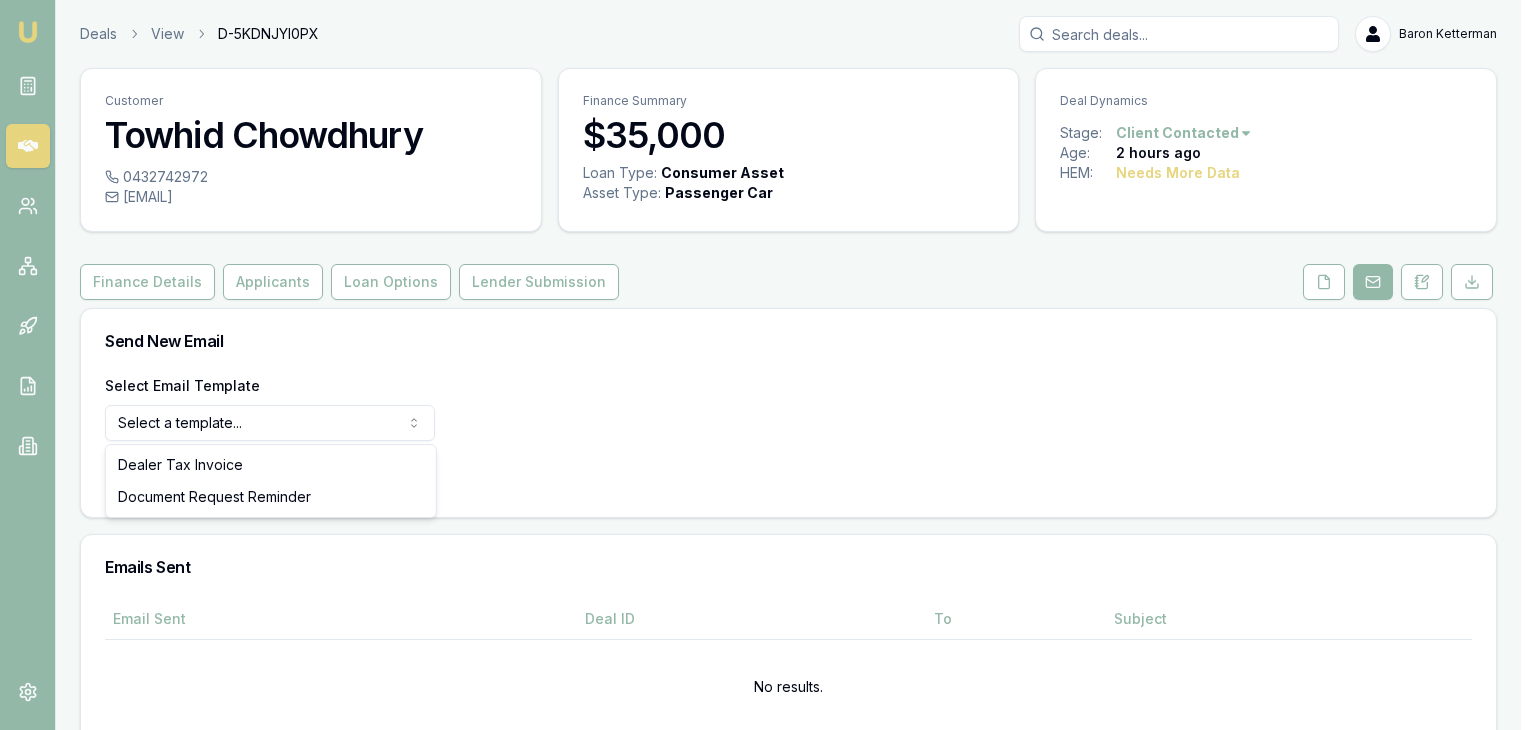 click on "Emu Broker Deals View D-5KDNJYI0PX Baron Ketterman Toggle Menu Customer [FIRST] [LAST] [PHONE] [EMAIL] Finance Summary $35,000 Loan Type: Consumer Asset Asset Type : Passenger Car Deal Dynamics Stage: Client Contacted Age: [AGE] ago HEM: Needs More Data Finance Details Applicants Loan Options Lender Submission Send New Email Select Email Template Select a template... Dealer Tax Invoice Document Request Reminder Use Email Template Emails Sent Email Sent Deal ID To Subject No results. Showing   1 - 0   of  0  emails Previous Next Dealer Tax Invoice Document Request Reminder" at bounding box center (768, 365) 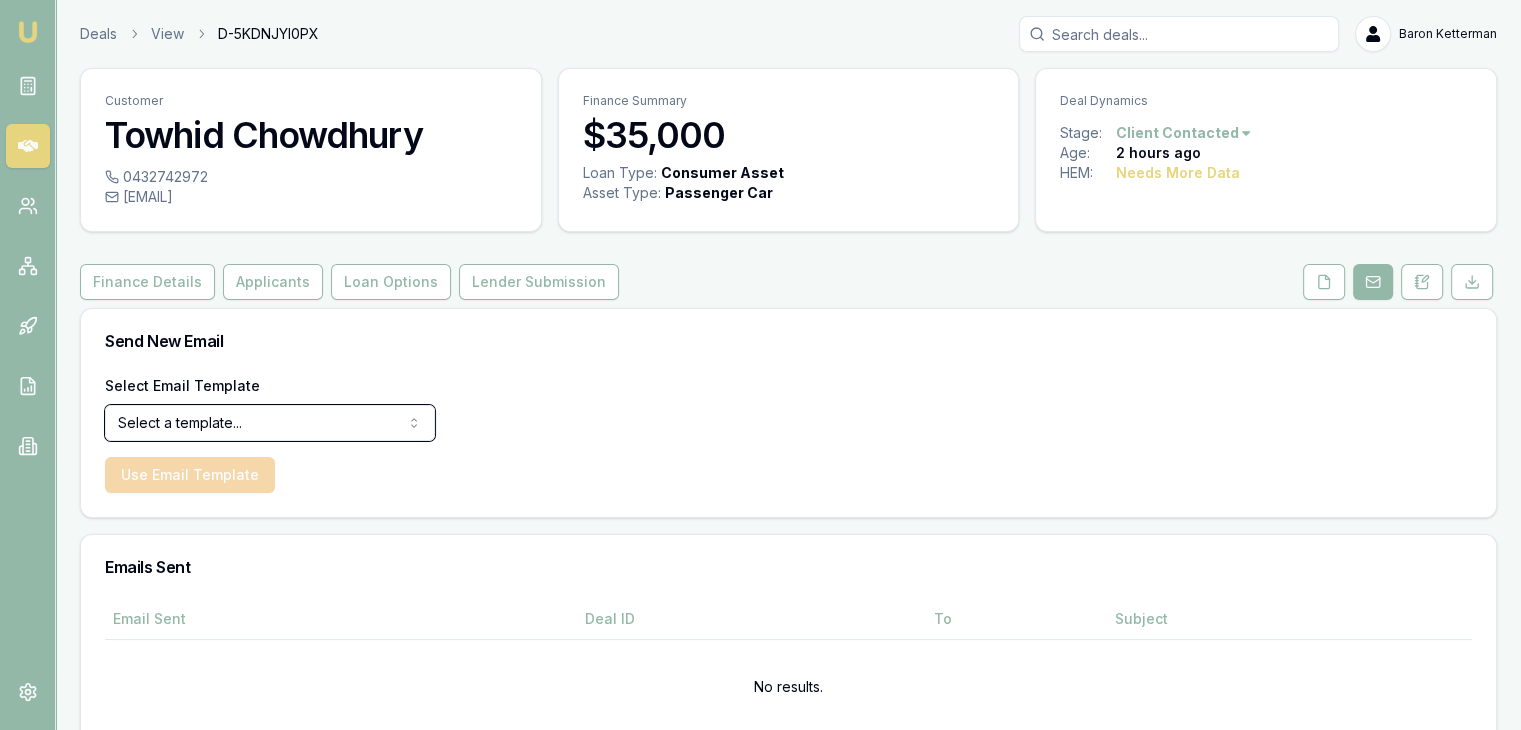 click on "Emu Broker Deals View D-5KDNJYI0PX Baron Ketterman Toggle Menu Customer Towhid Chowdhury 0432742972 towhid2952@gmail.com Finance Summary $35,000 Loan Type: Consumer Asset Asset Type : Passenger Car Deal Dynamics Stage: Client Contacted Age: 2 hours ago HEM: Needs More Data Finance Details Applicants Loan Options Lender Submission Send New Email Select Email Template Select a template... Dealer Tax Invoice Document Request Reminder Use Email Template Emails Sent Email Sent Deal ID To Subject No results. Showing   1 - 0   of  0  emails Previous Next" at bounding box center (760, 365) 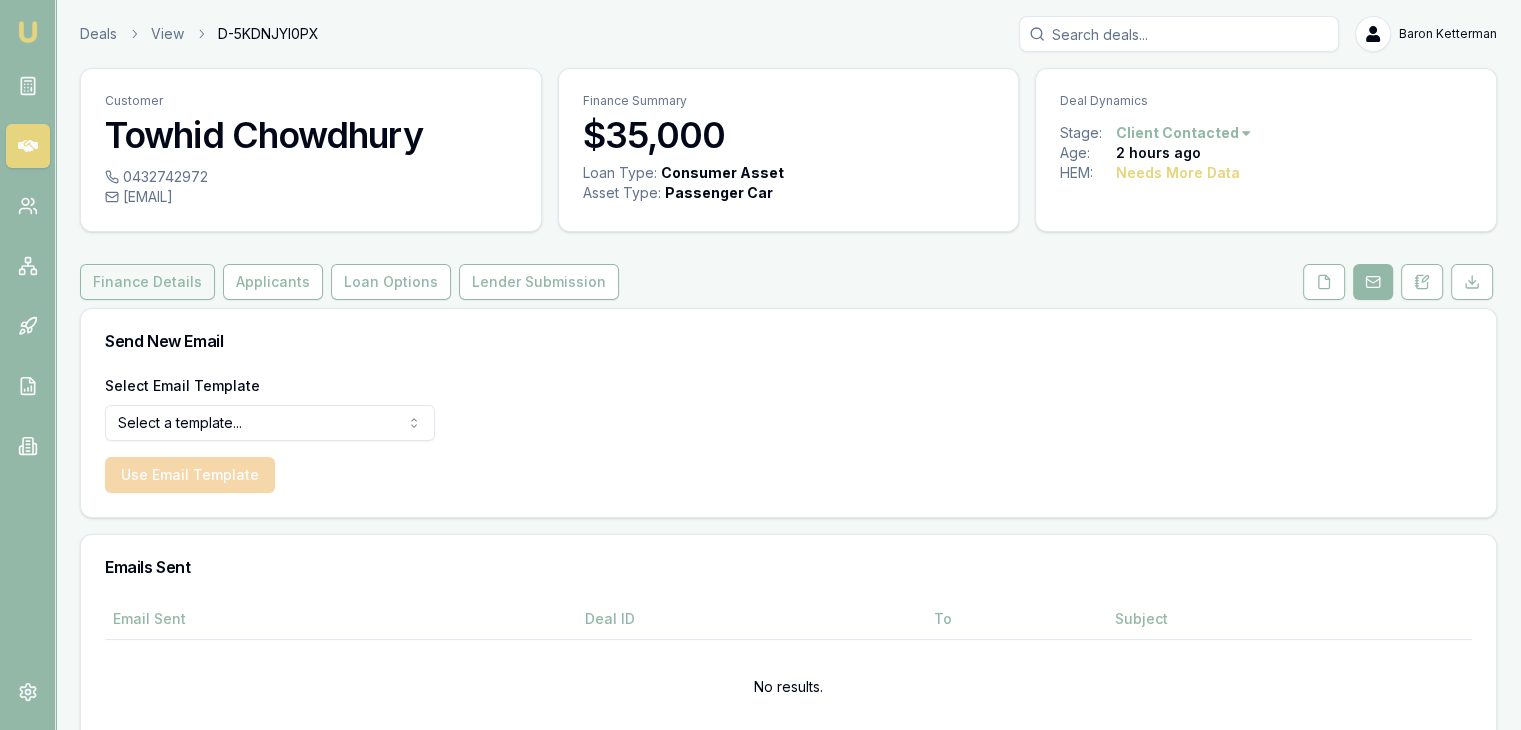 click on "Finance Details" at bounding box center [147, 282] 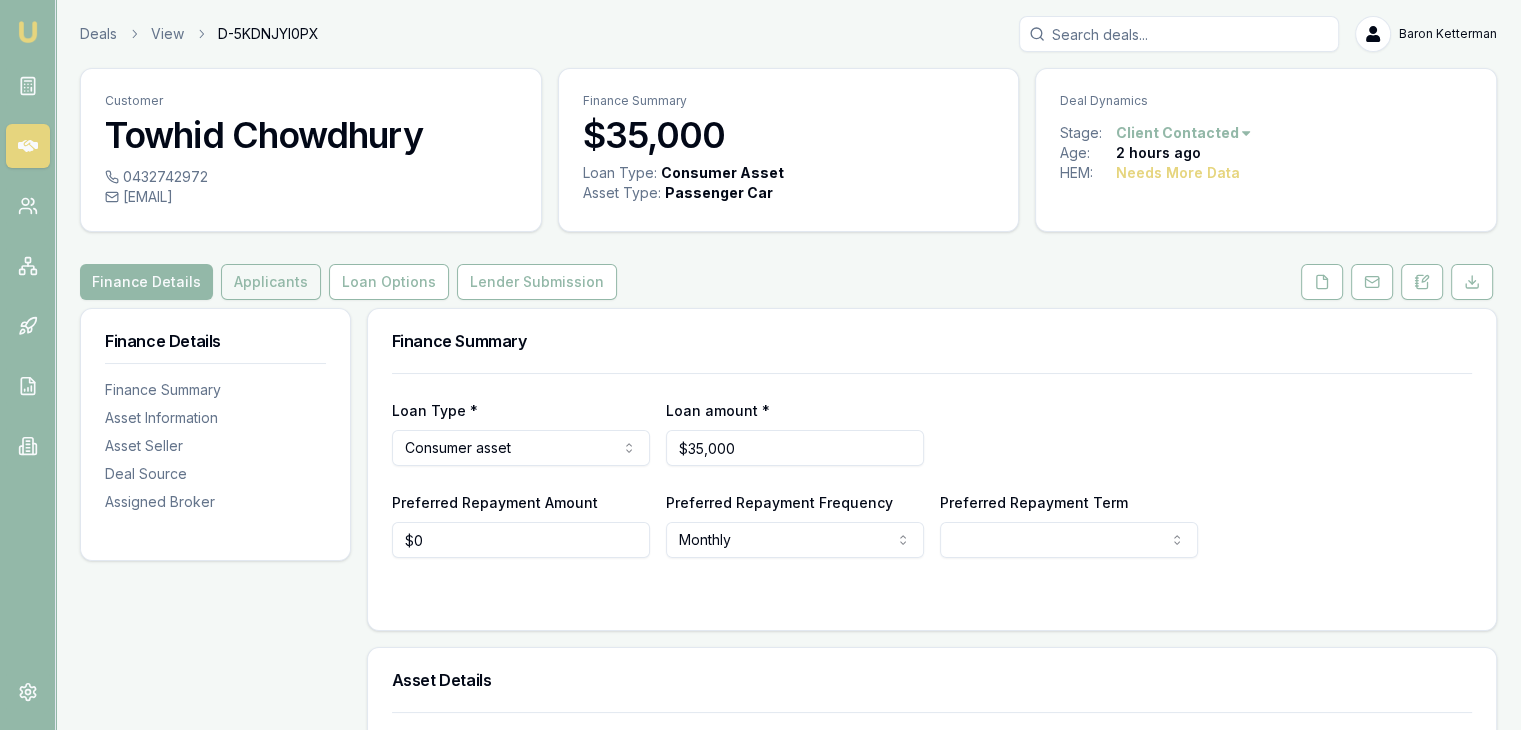 click on "Applicants" at bounding box center (271, 282) 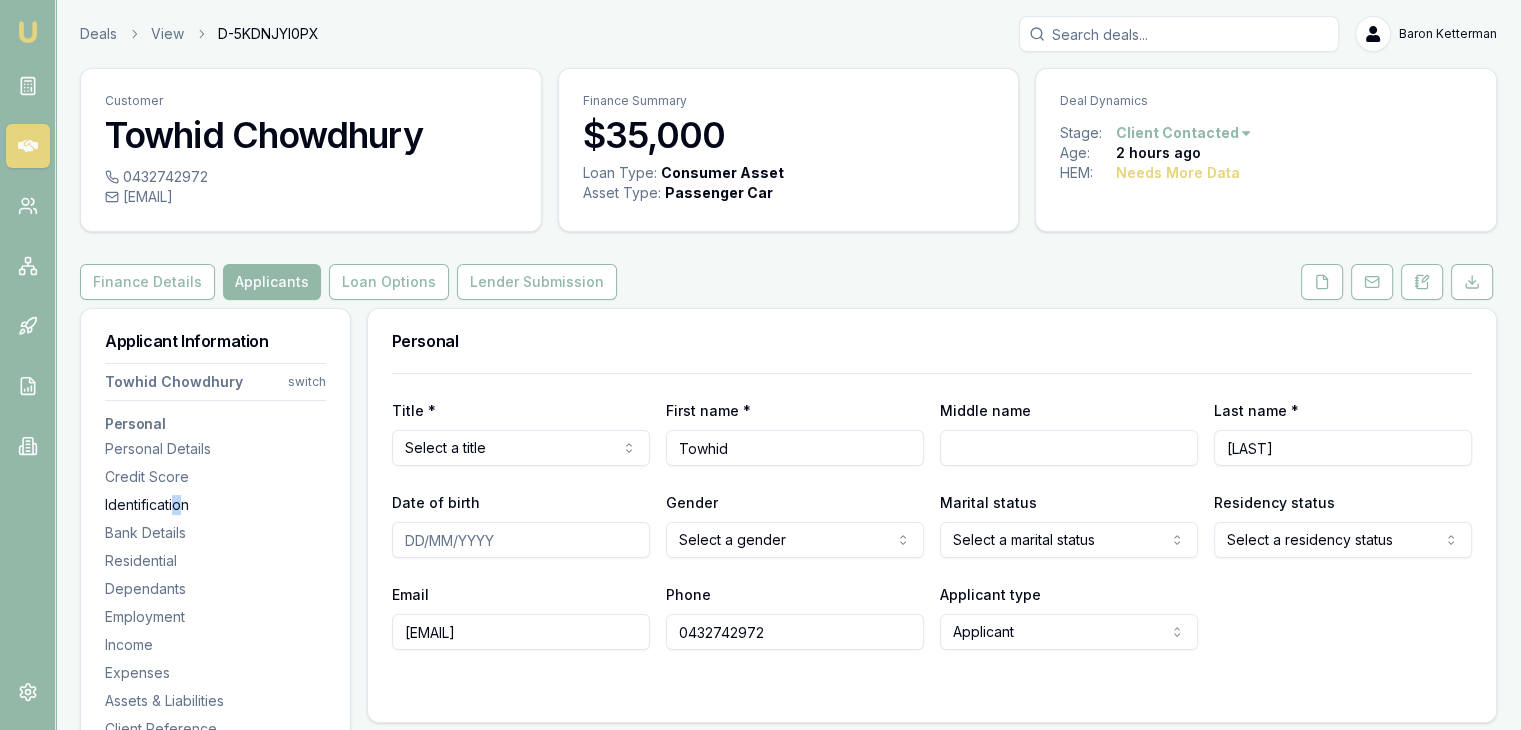 click on "Identification" at bounding box center [215, 505] 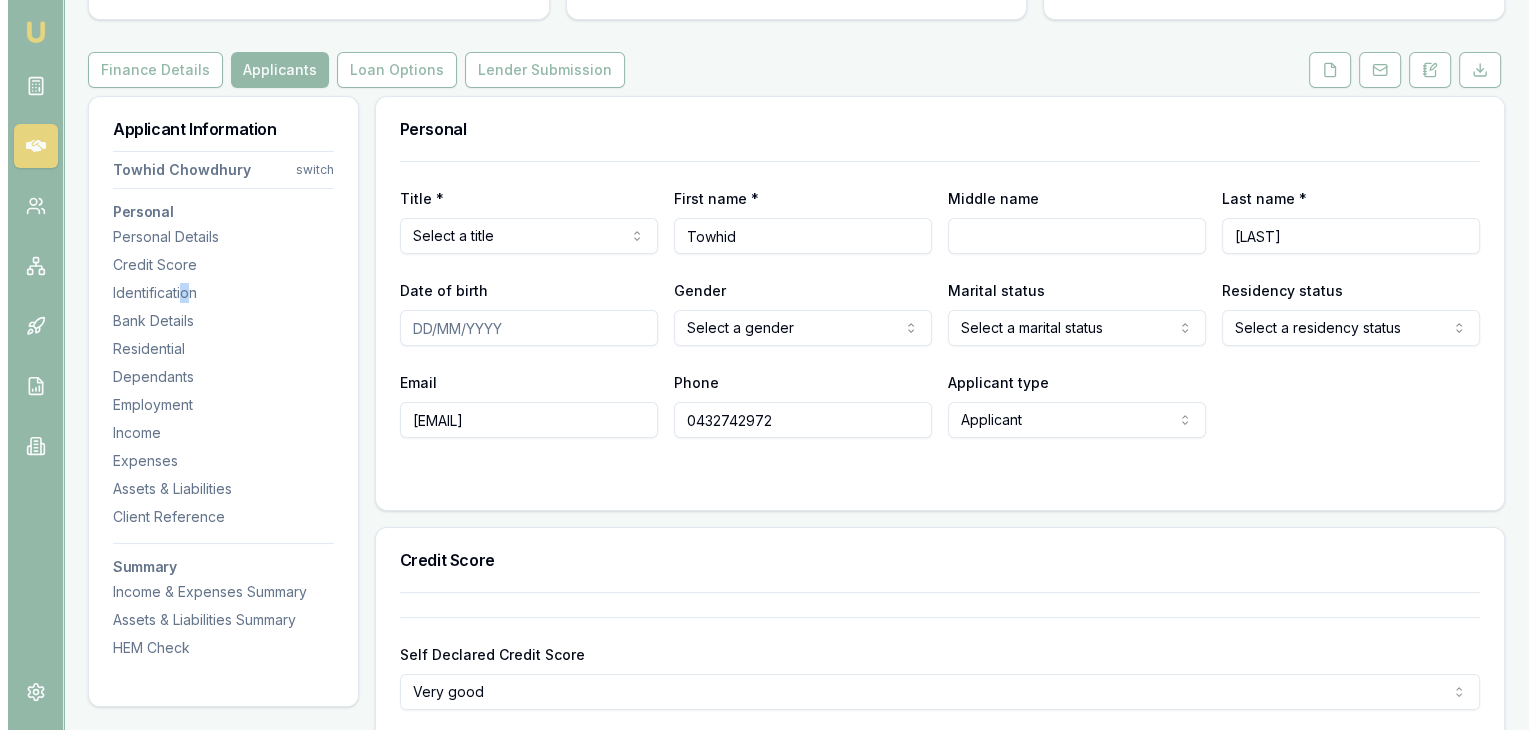 scroll, scrollTop: 0, scrollLeft: 0, axis: both 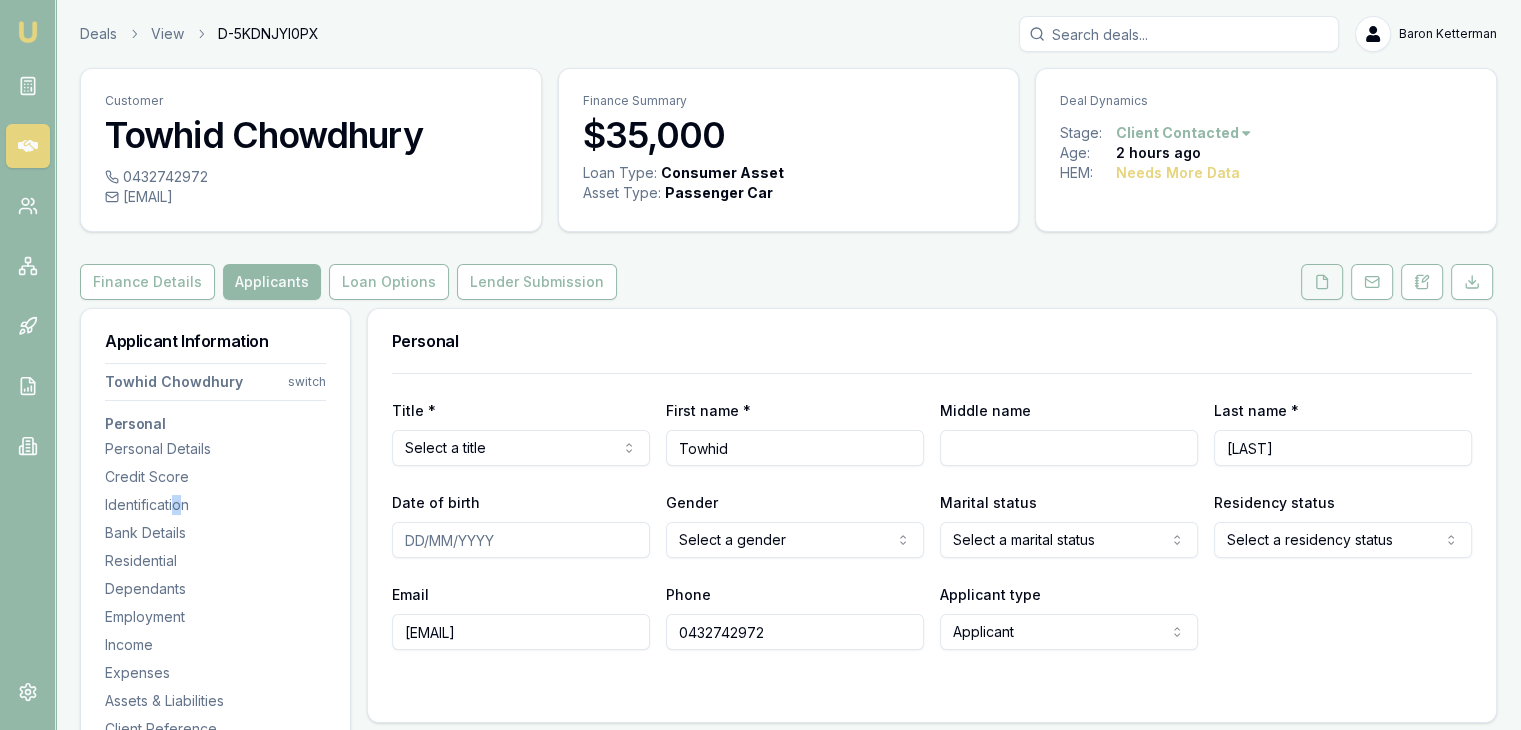 click 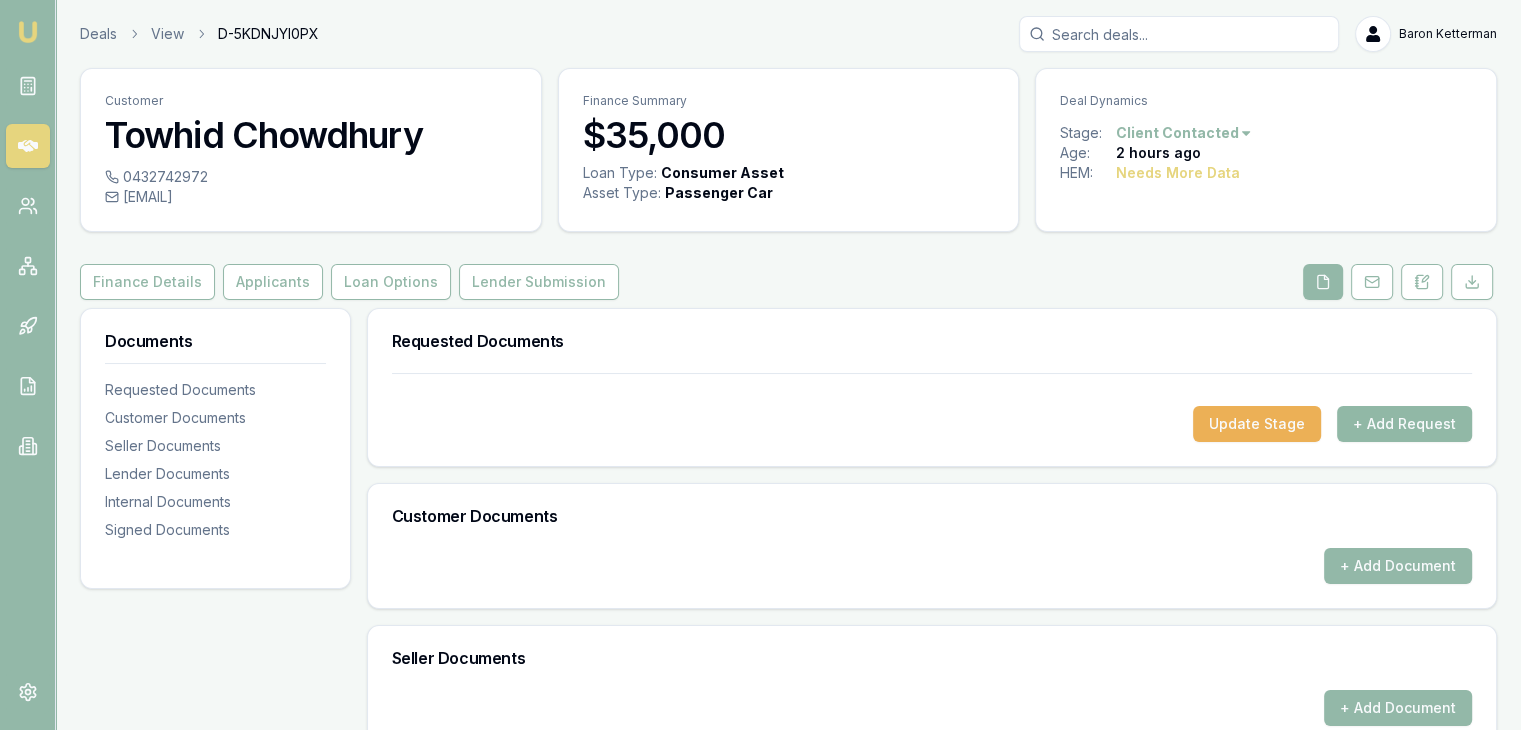 click on "+ Add Request" at bounding box center [1404, 424] 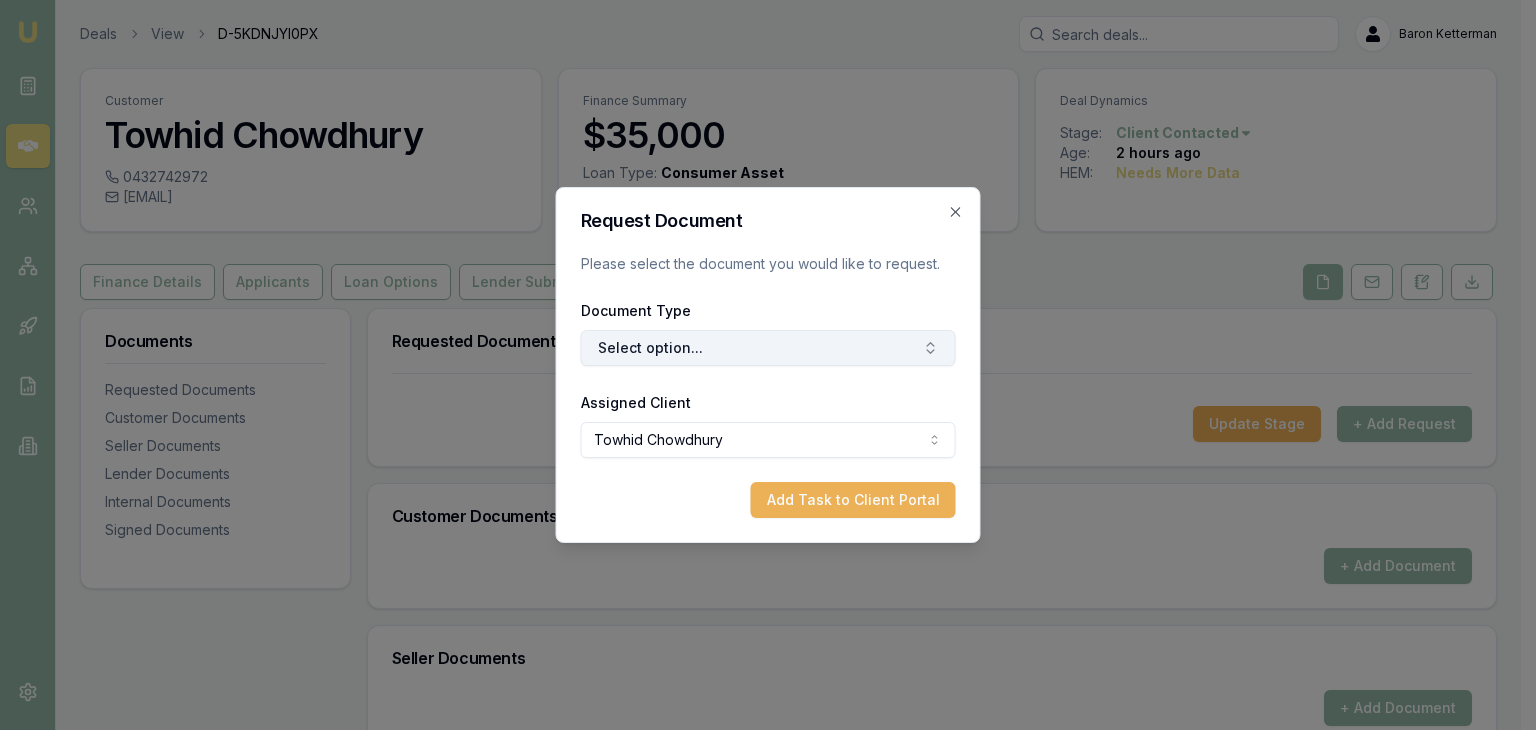 click 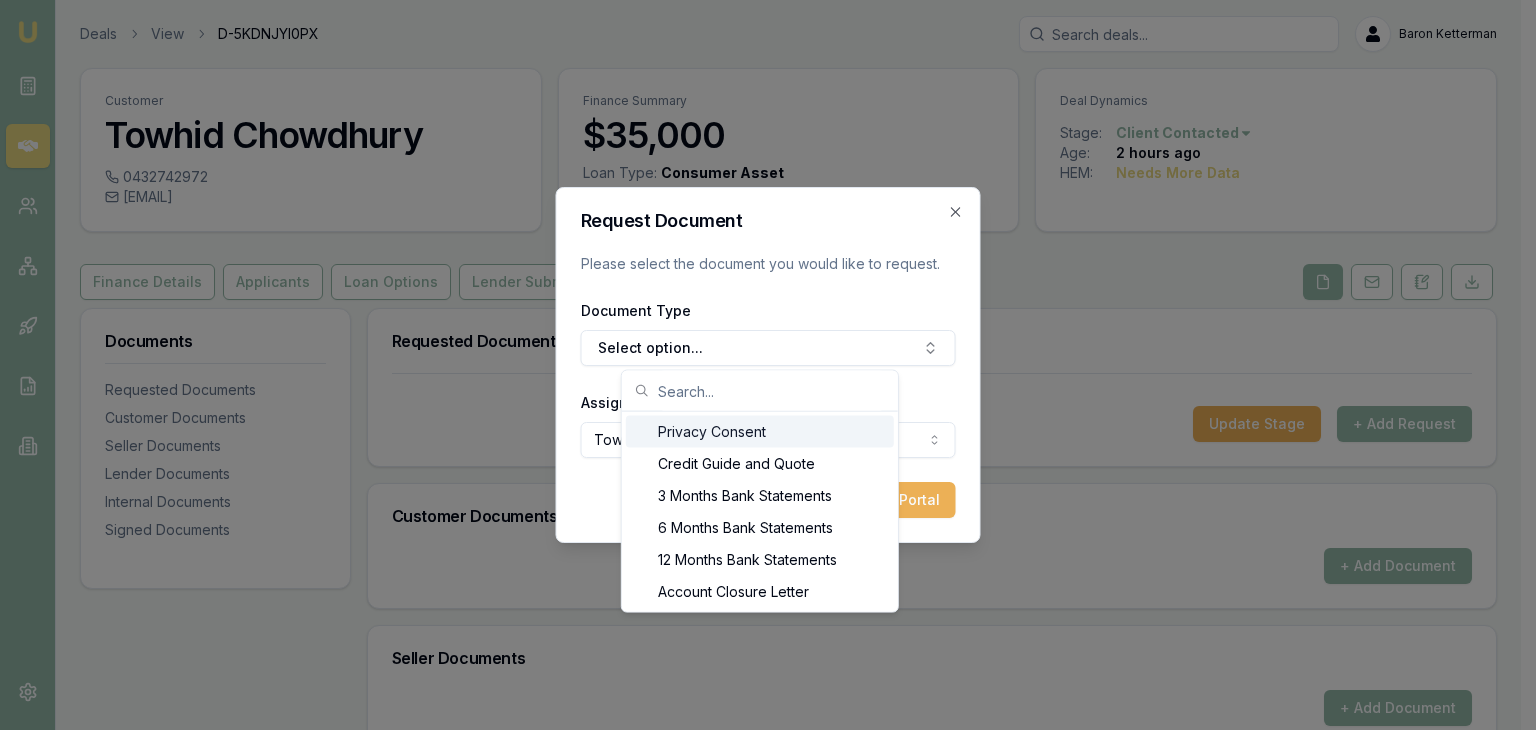 click on "Privacy Consent" at bounding box center [760, 432] 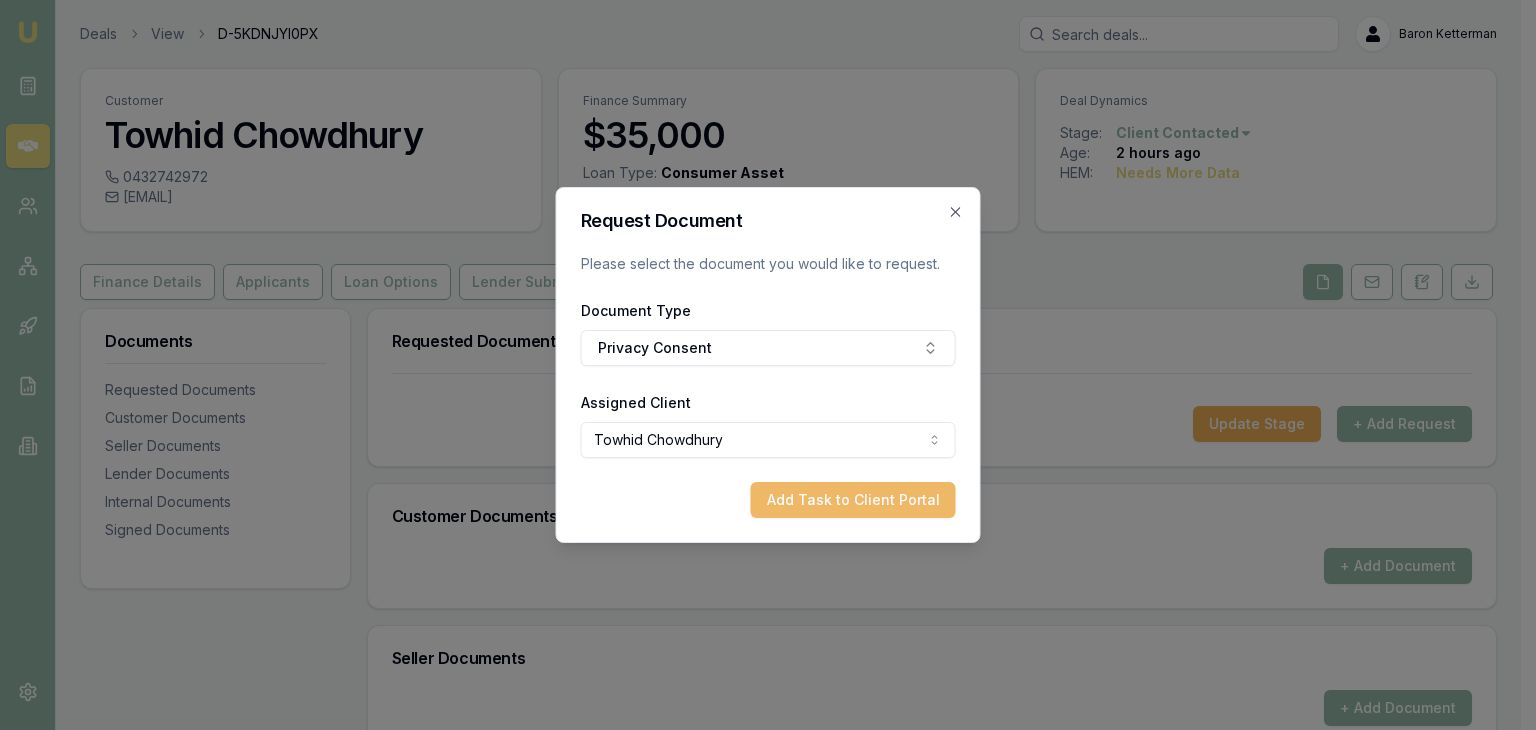 click on "Add Task to Client Portal" at bounding box center [853, 500] 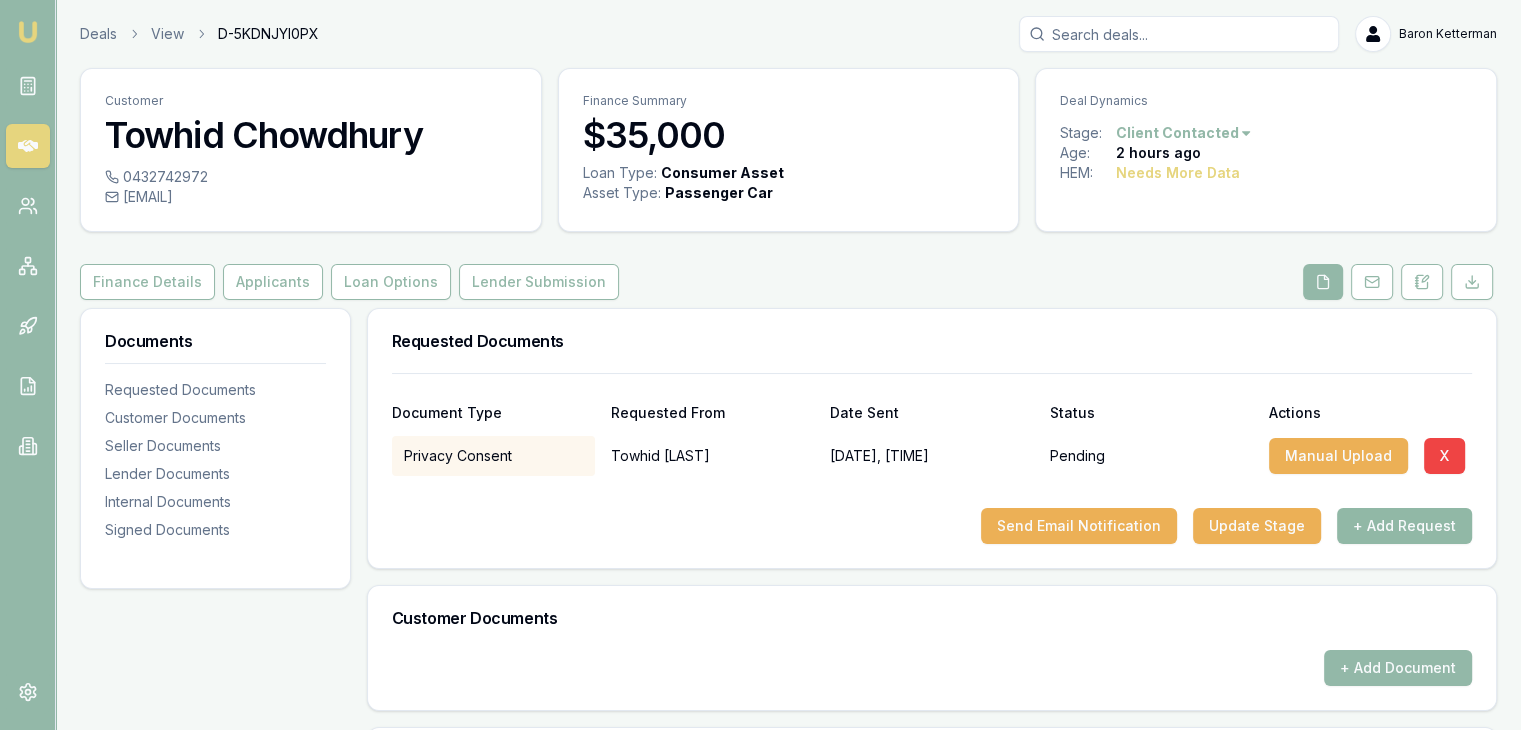 click on "+ Add Request" at bounding box center [1404, 526] 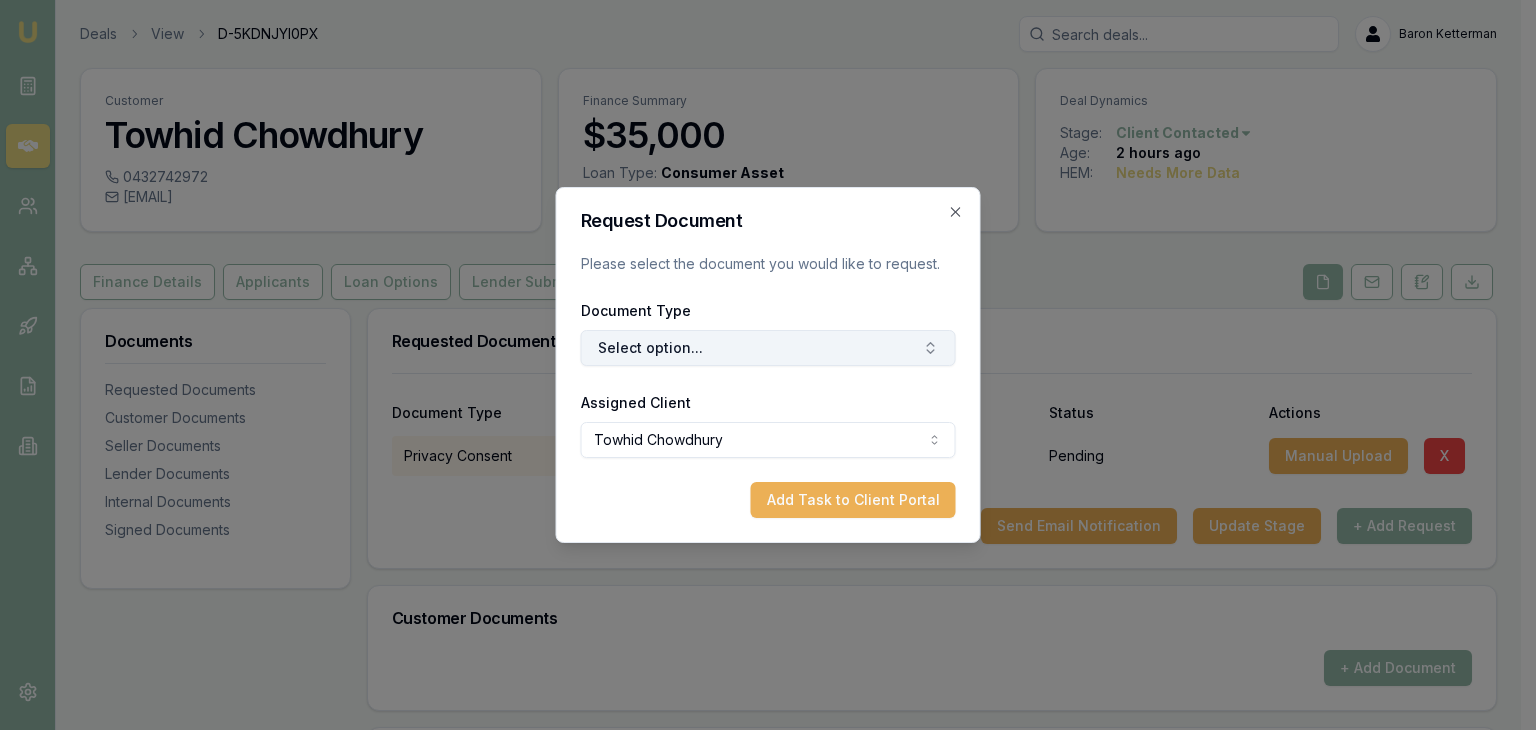 click on "Select option..." at bounding box center [768, 348] 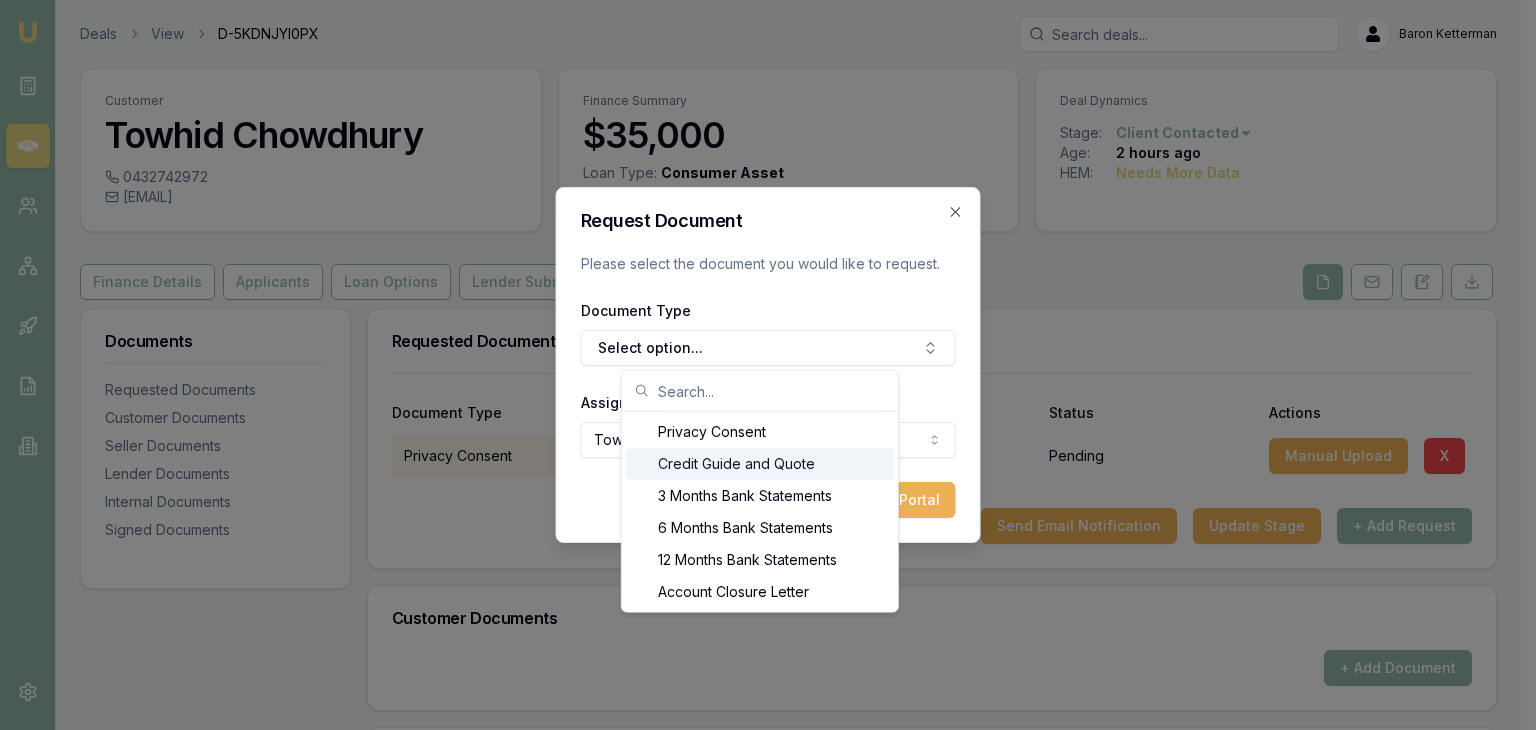 click on "Credit Guide and Quote" at bounding box center (760, 464) 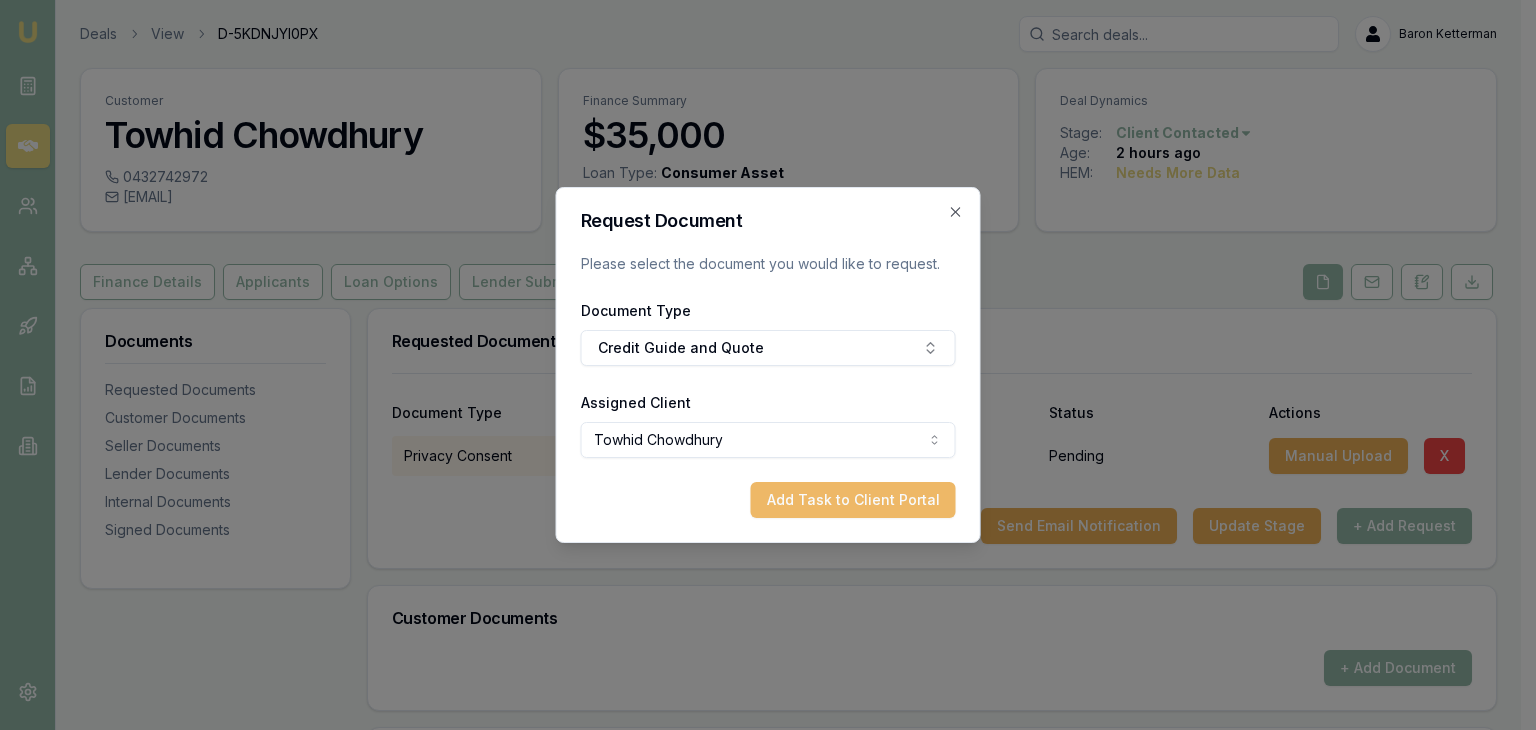 click on "Add Task to Client Portal" at bounding box center [853, 500] 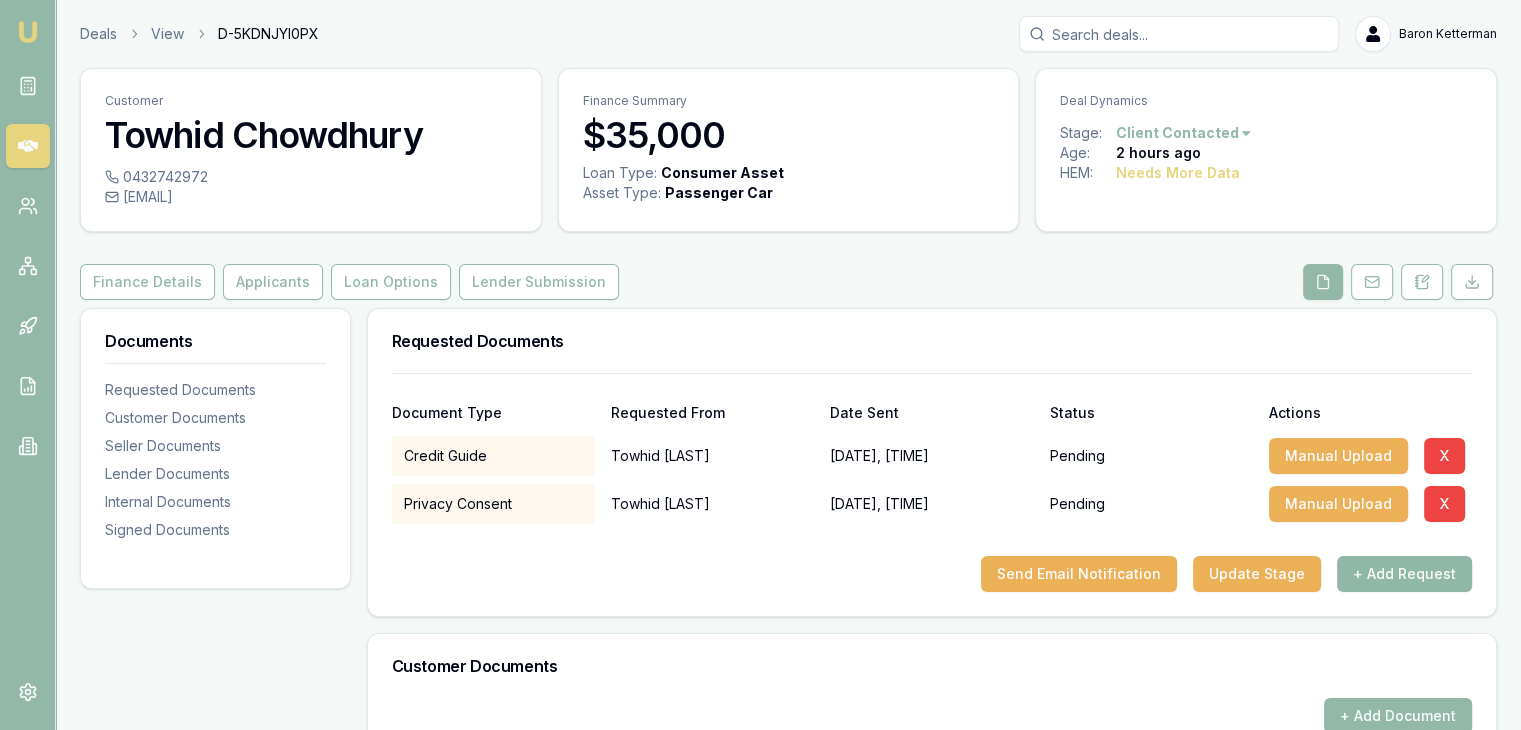 click on "+ Add Request" at bounding box center (1404, 574) 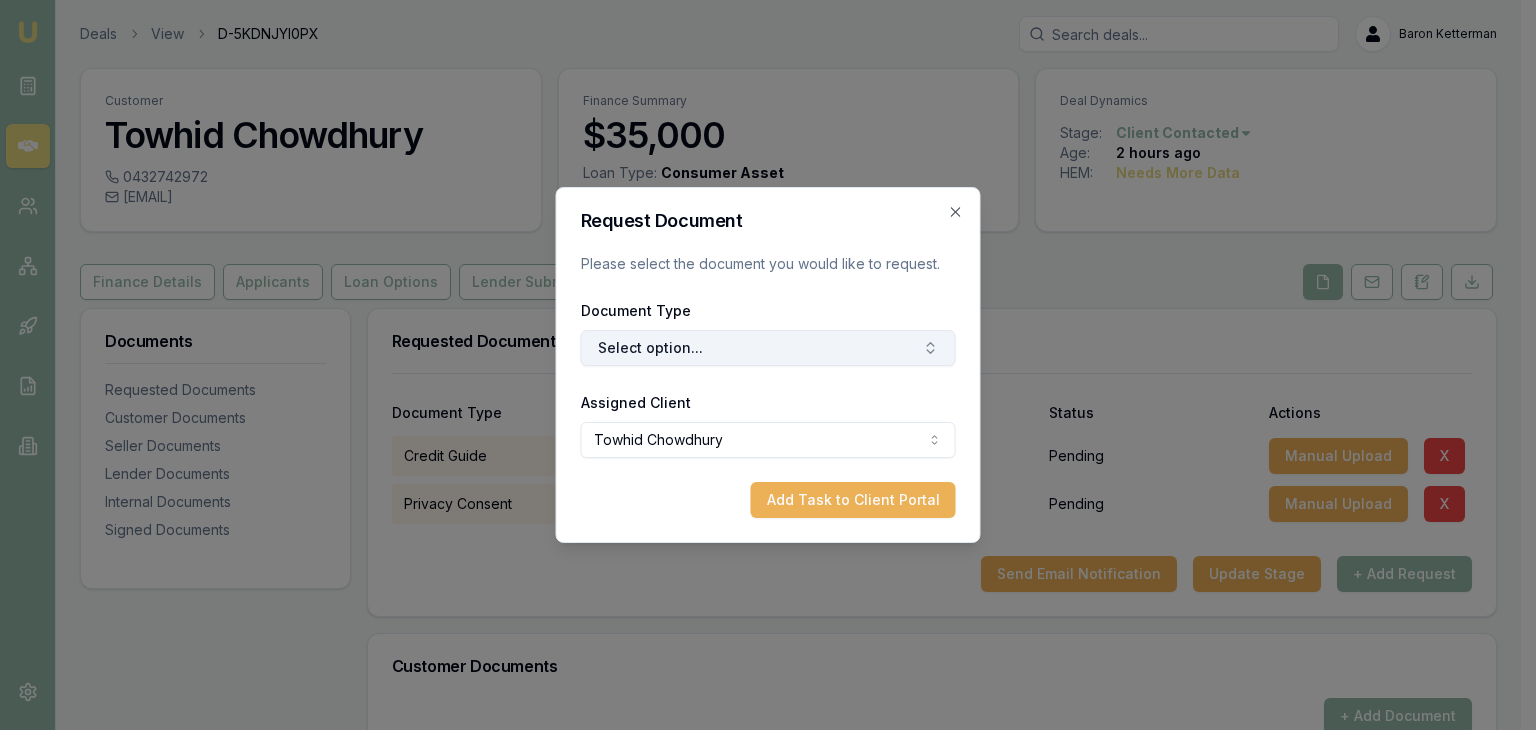 click on "Select option..." at bounding box center (768, 348) 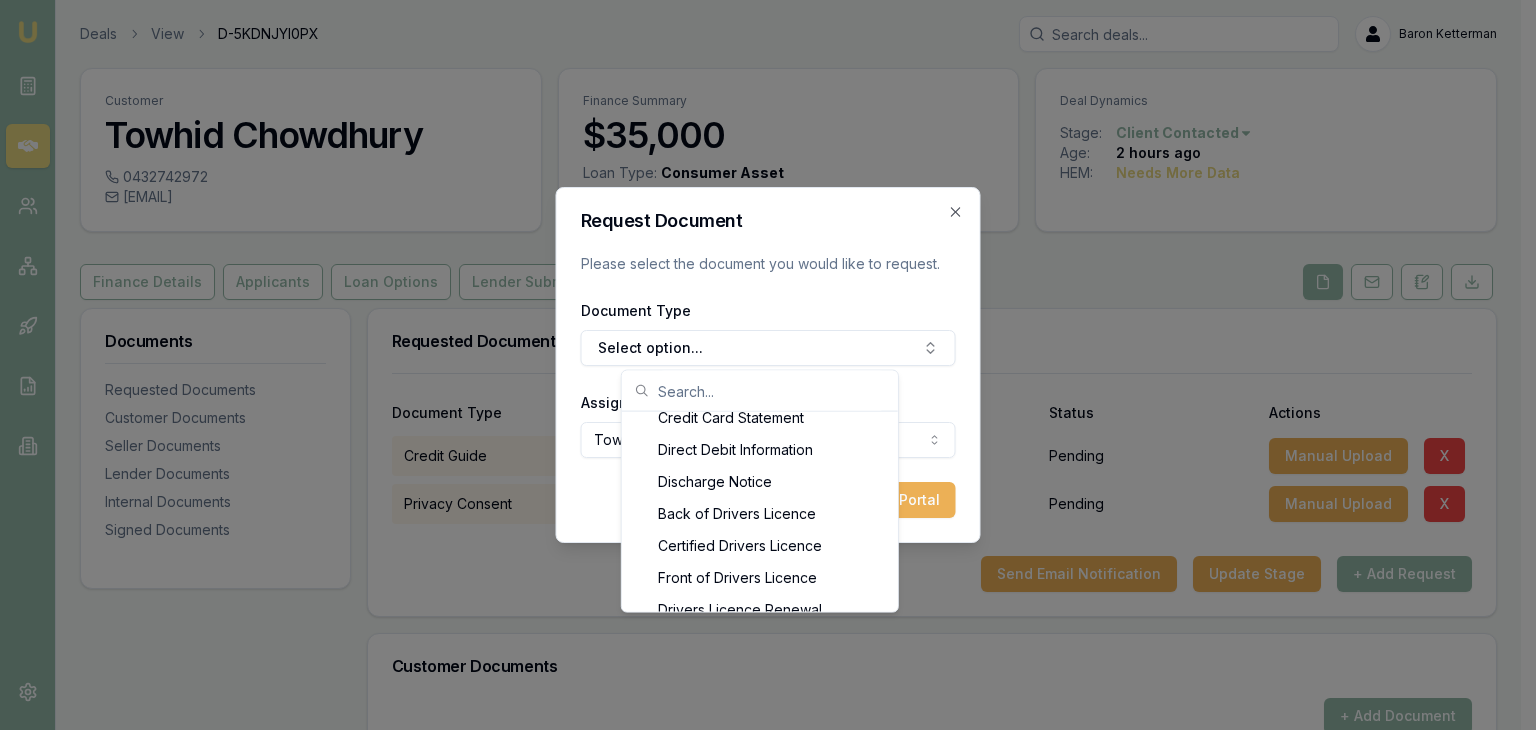 scroll, scrollTop: 920, scrollLeft: 0, axis: vertical 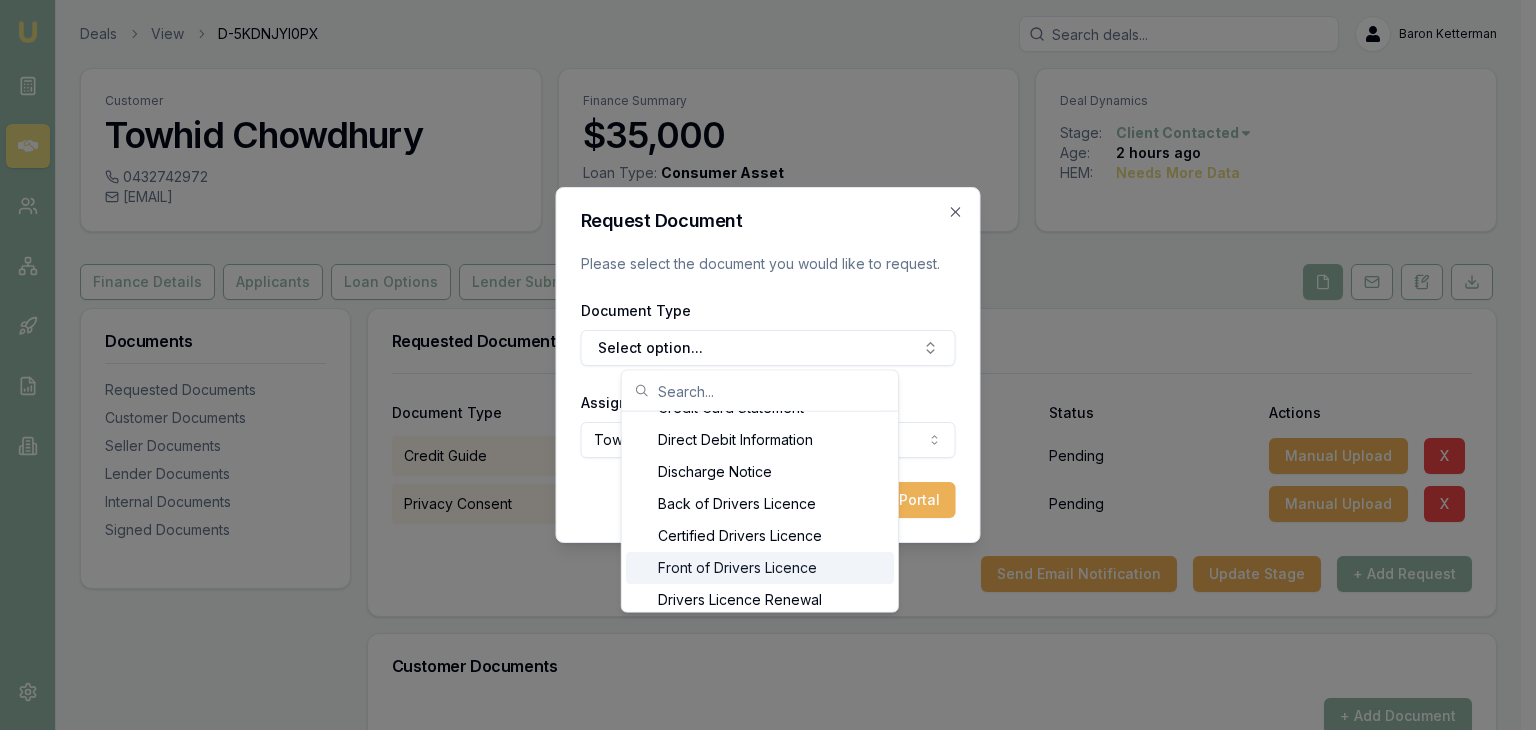 click on "Front of Drivers Licence" at bounding box center (760, 568) 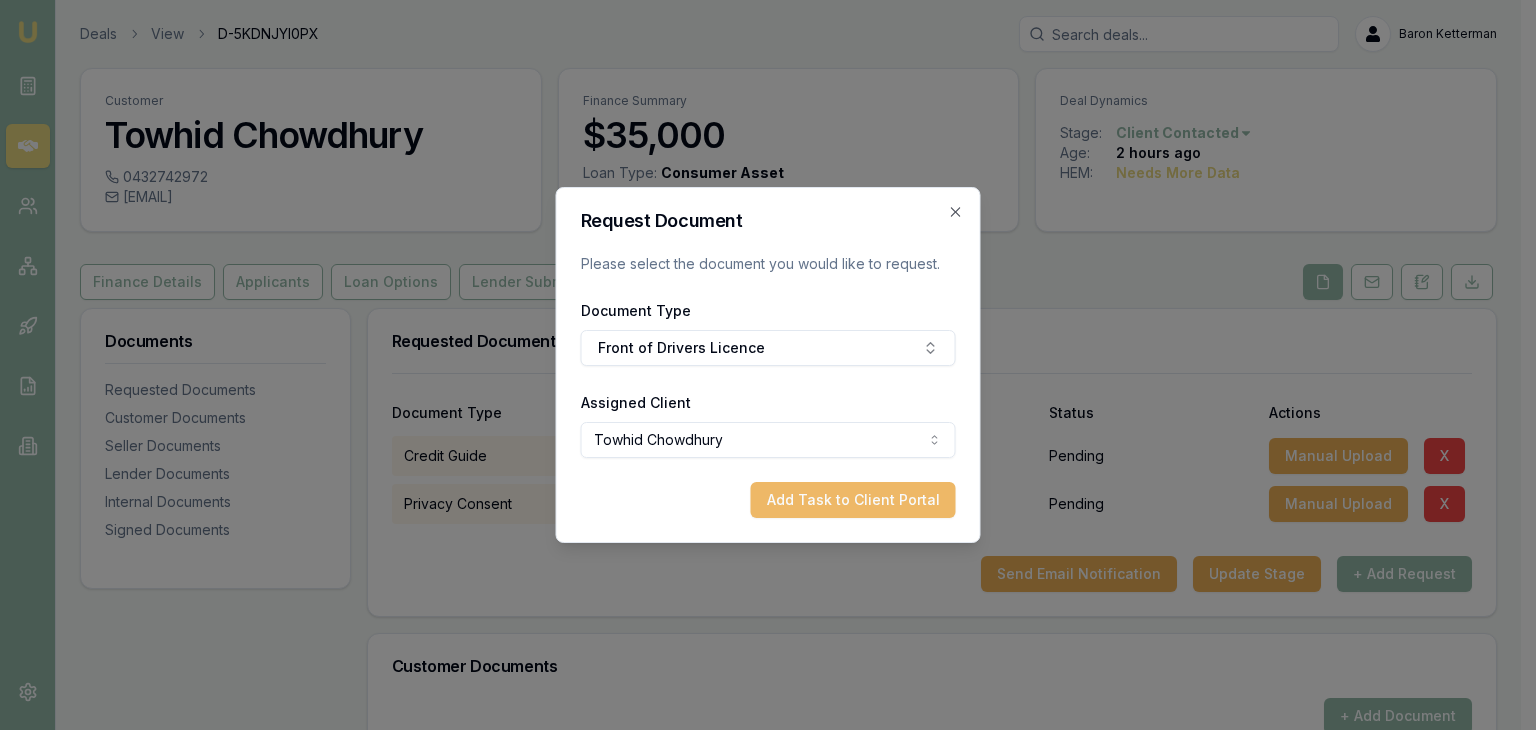 click on "Add Task to Client Portal" at bounding box center (853, 500) 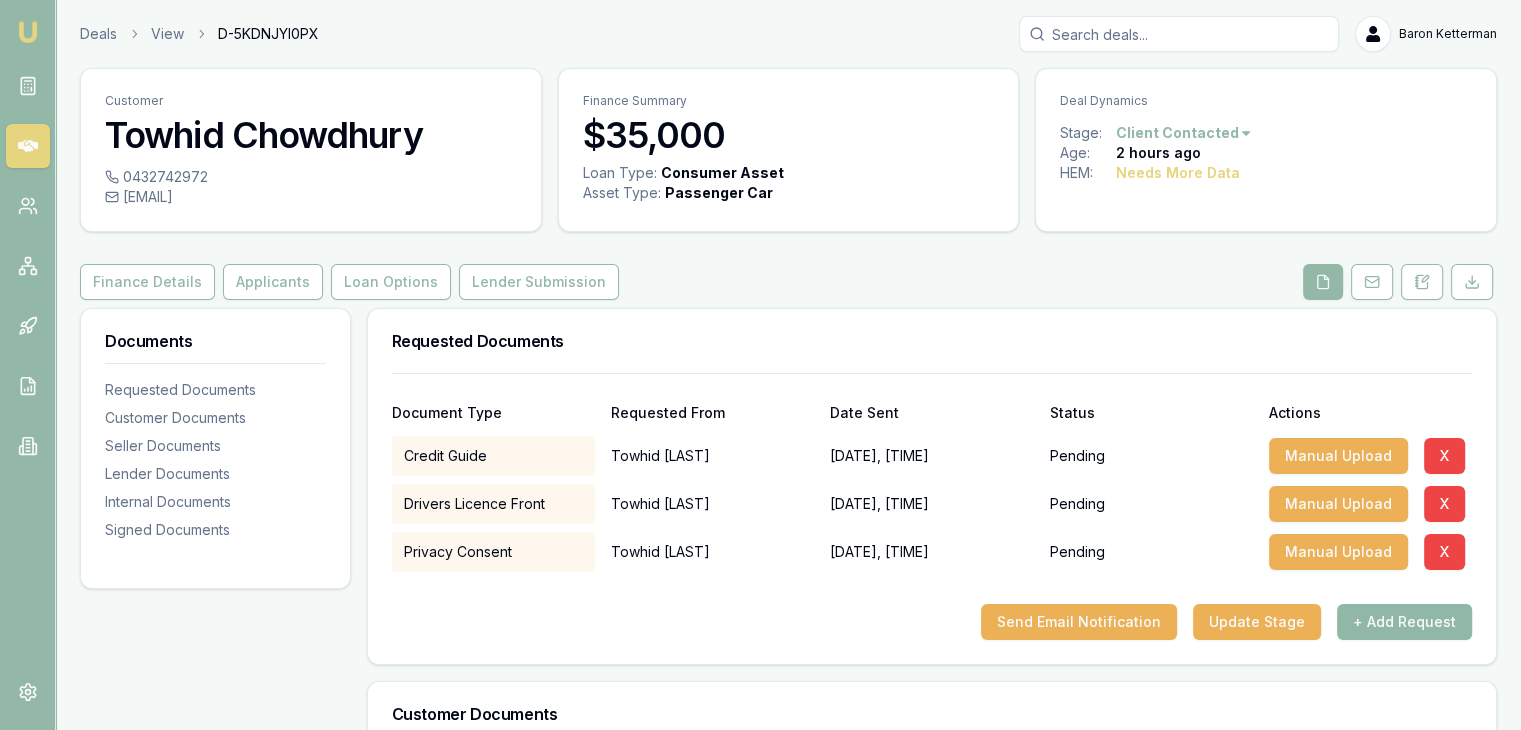 click on "+ Add Request" at bounding box center [1404, 622] 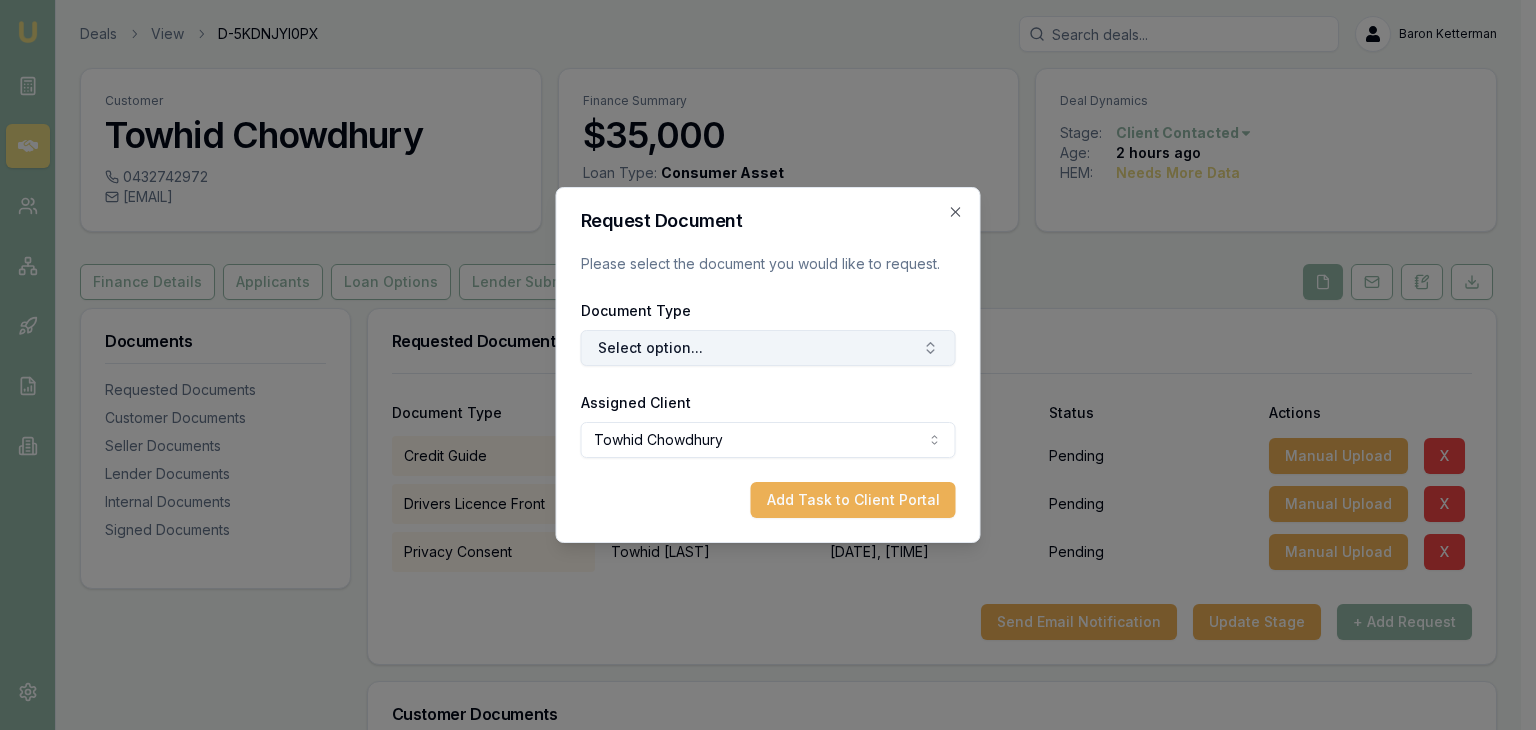 click 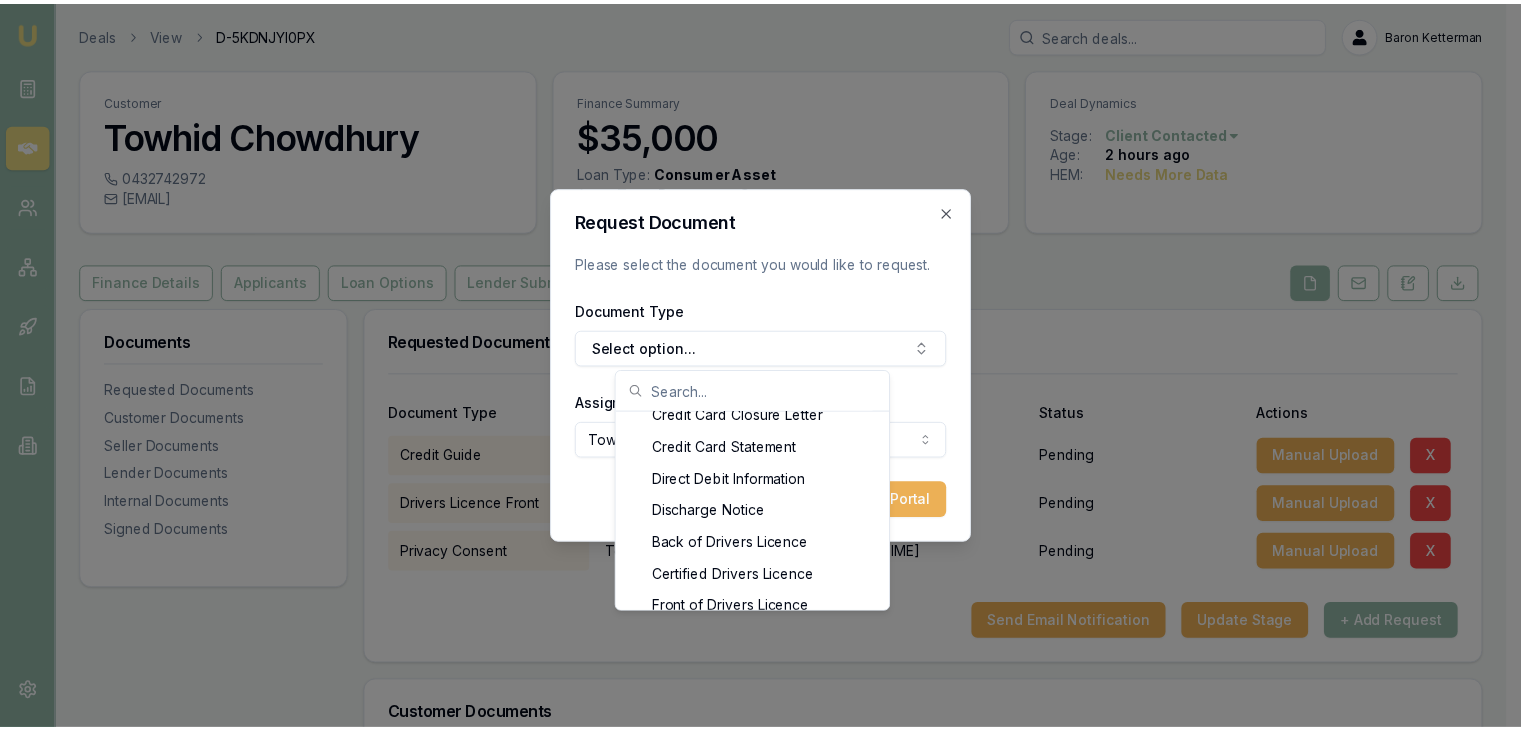 scroll, scrollTop: 928, scrollLeft: 0, axis: vertical 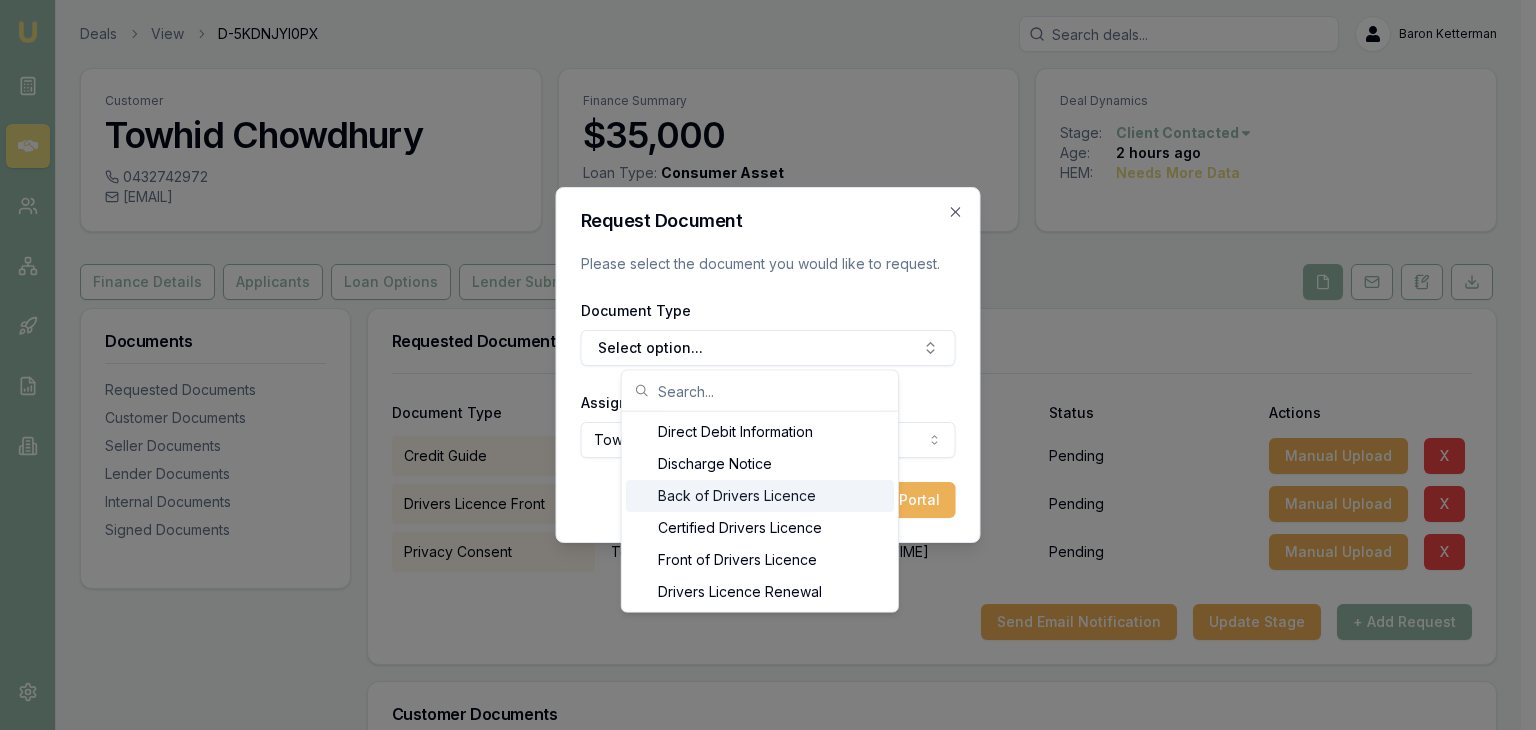 click on "Back of Drivers Licence" at bounding box center (760, 496) 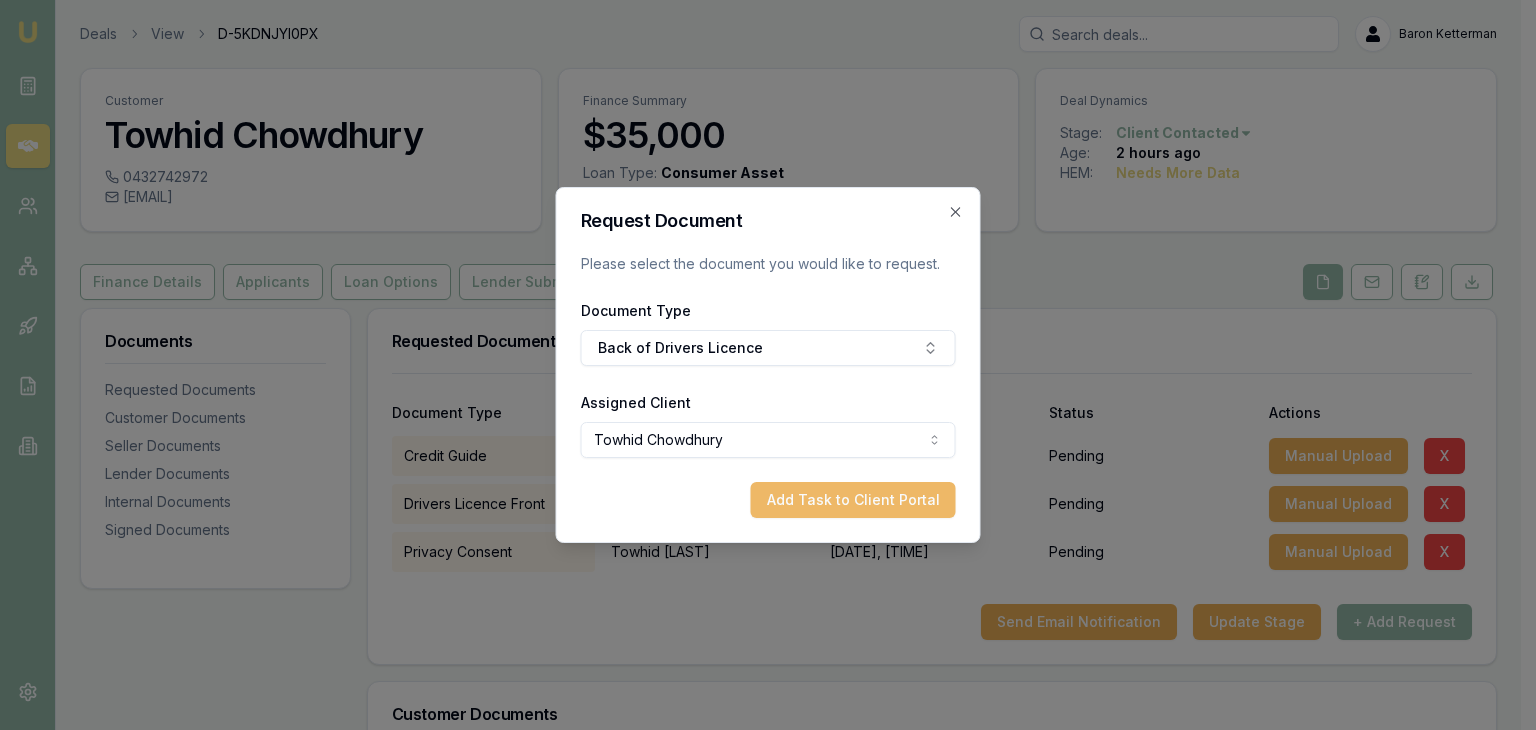 click on "Add Task to Client Portal" at bounding box center [853, 500] 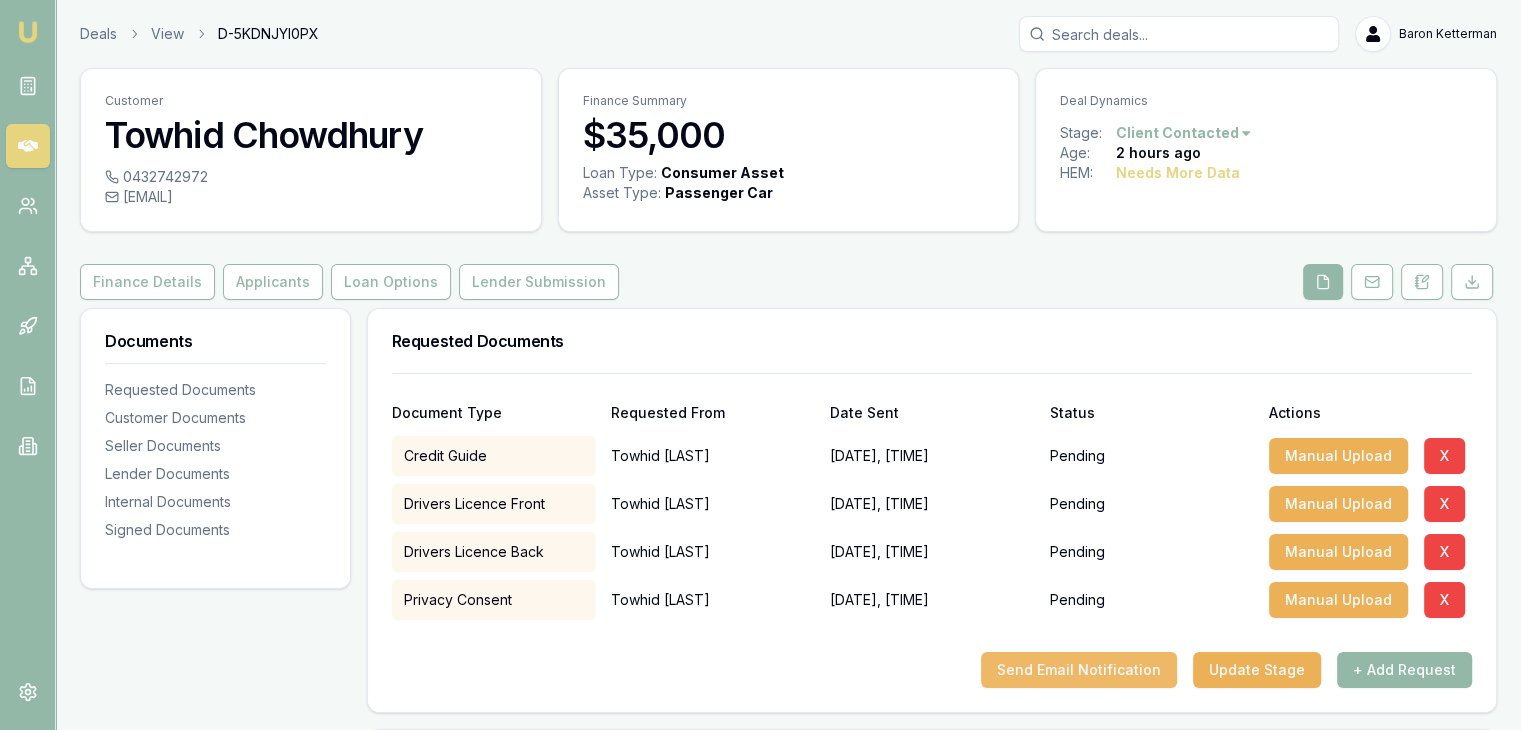 click on "Send Email Notification" at bounding box center (1079, 670) 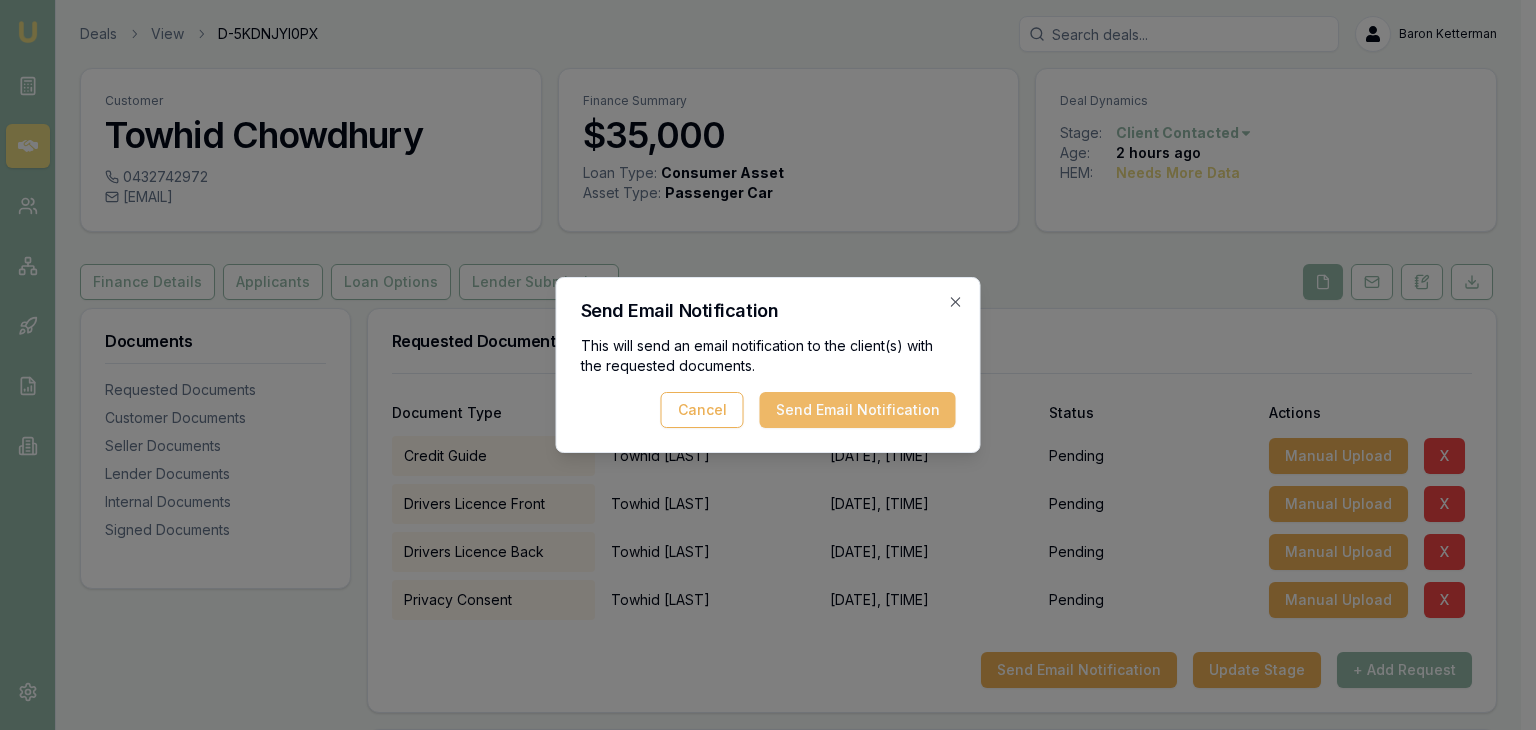 click on "Send Email Notification" at bounding box center (858, 410) 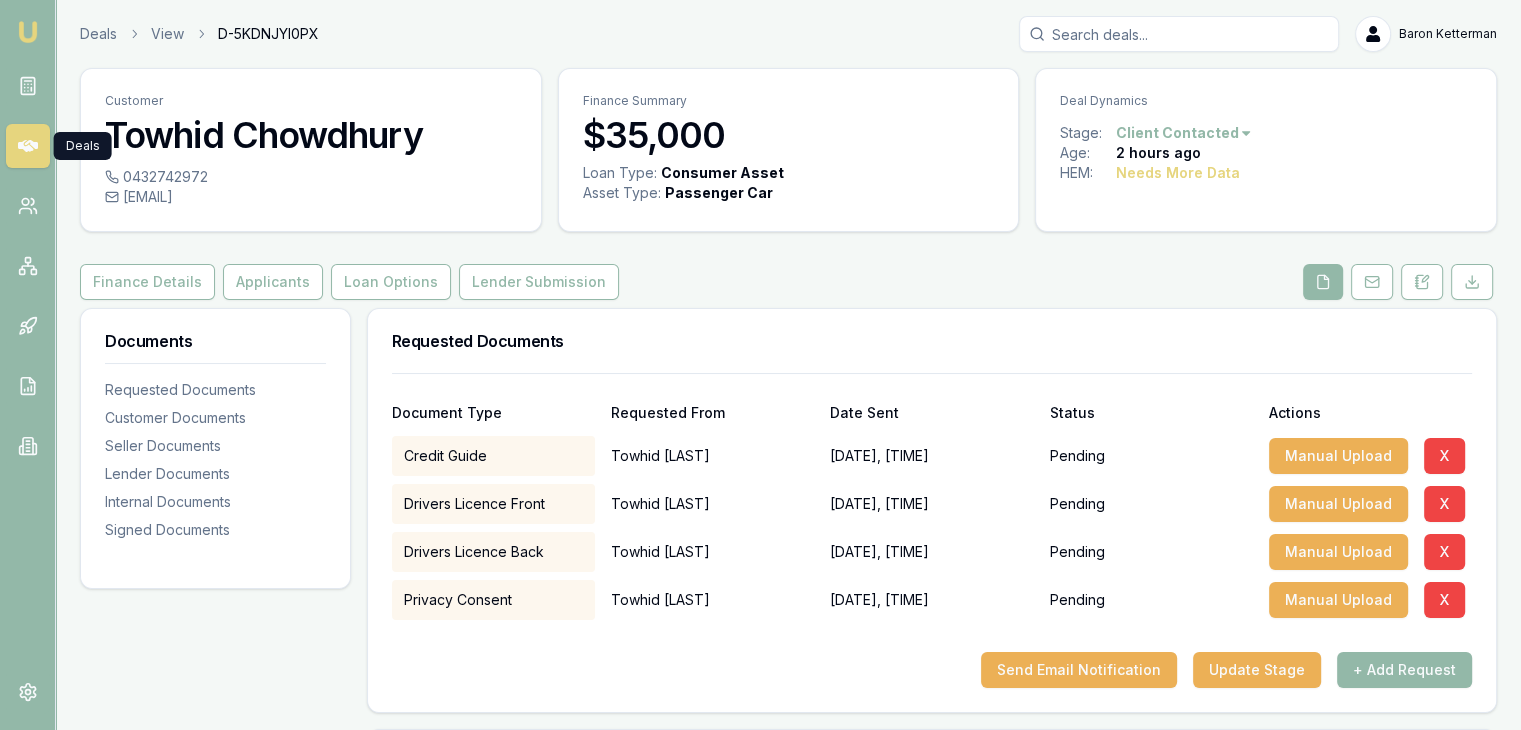 click 